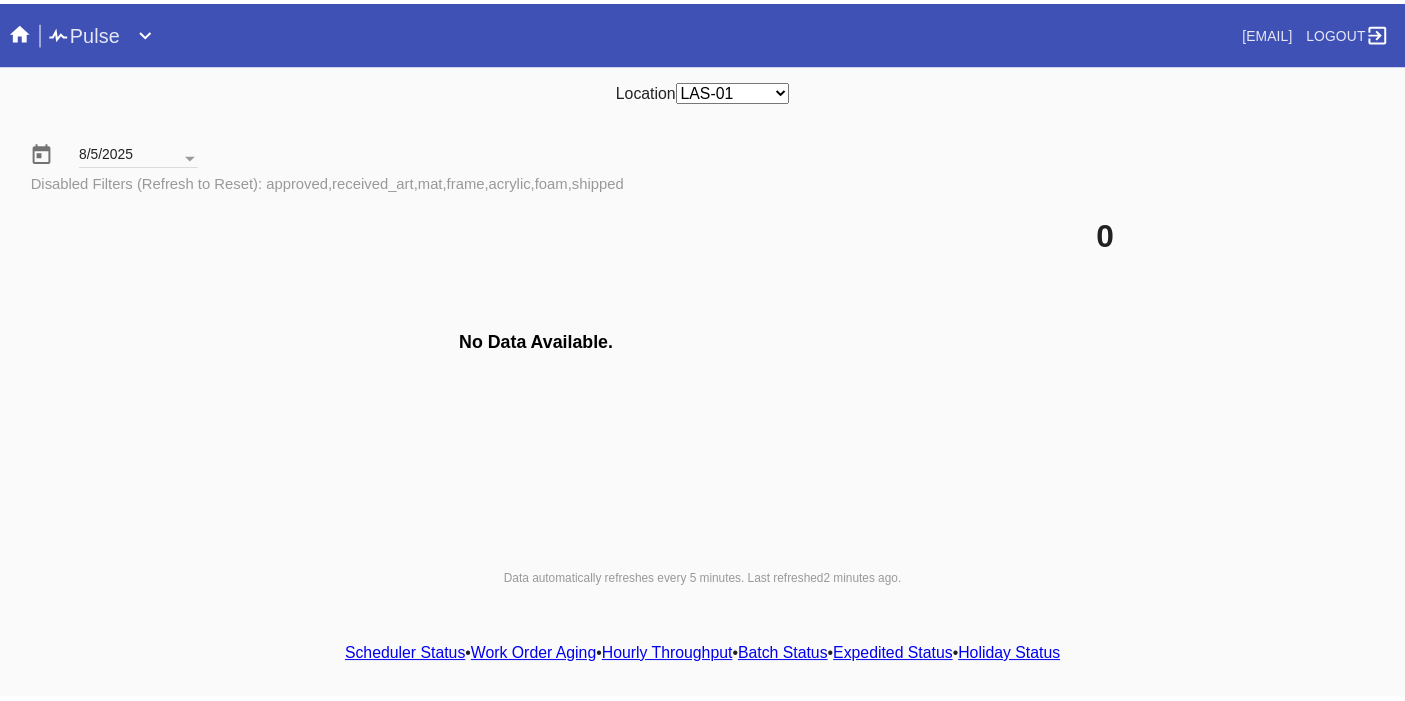 scroll, scrollTop: 0, scrollLeft: 0, axis: both 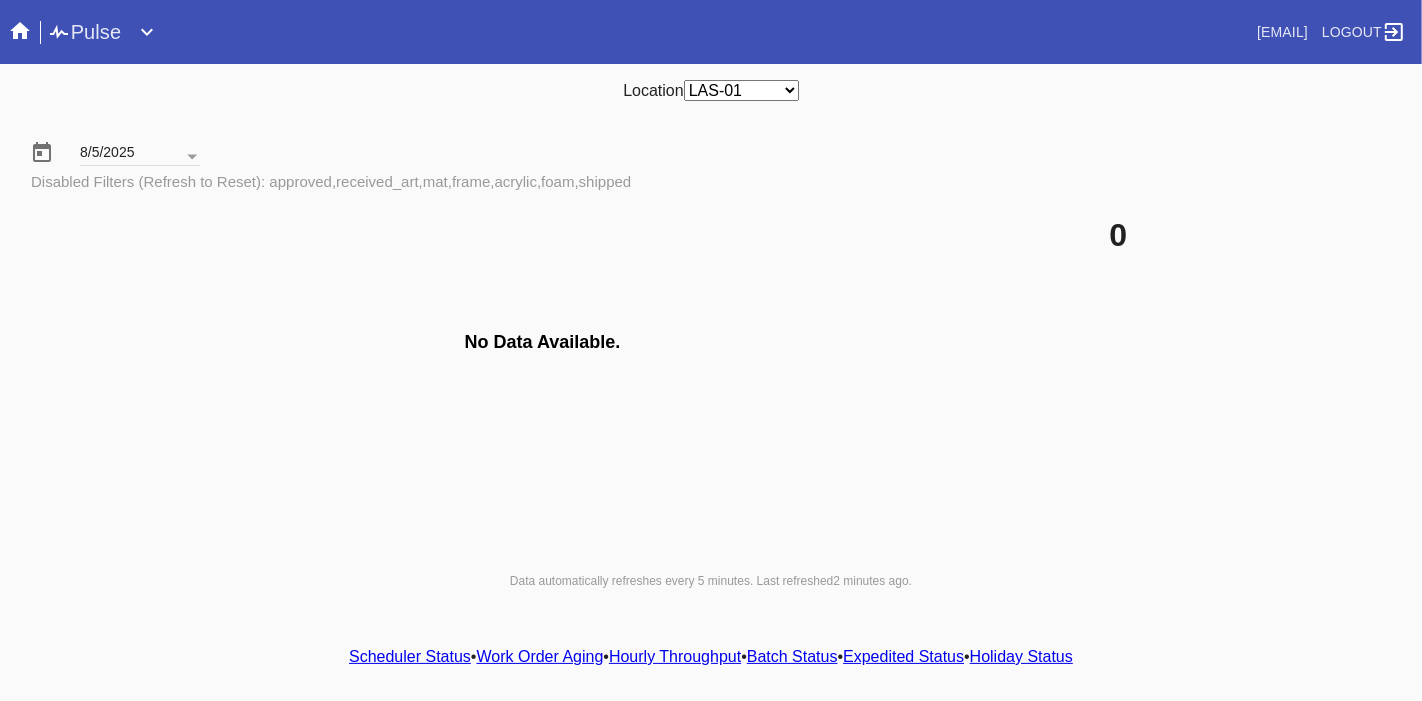 click at bounding box center [147, 32] 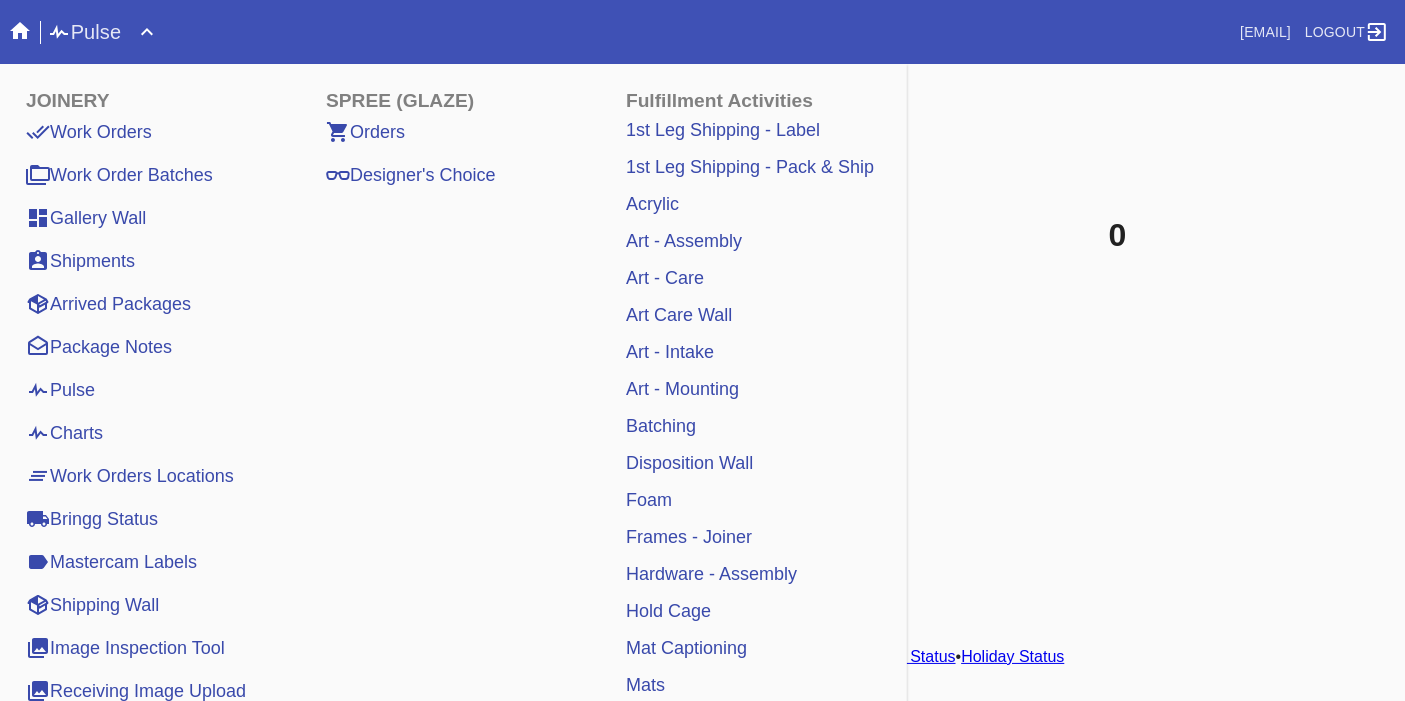 click on "8/5/2025   Disabled Filters (Refresh to Reset): approved,received_art,mat,frame,acrylic,foam,shipped No Data Available. 0 Data automatically refreshes every 5 minutes.  Last refreshed  2 minutes ago ." at bounding box center (702, 366) 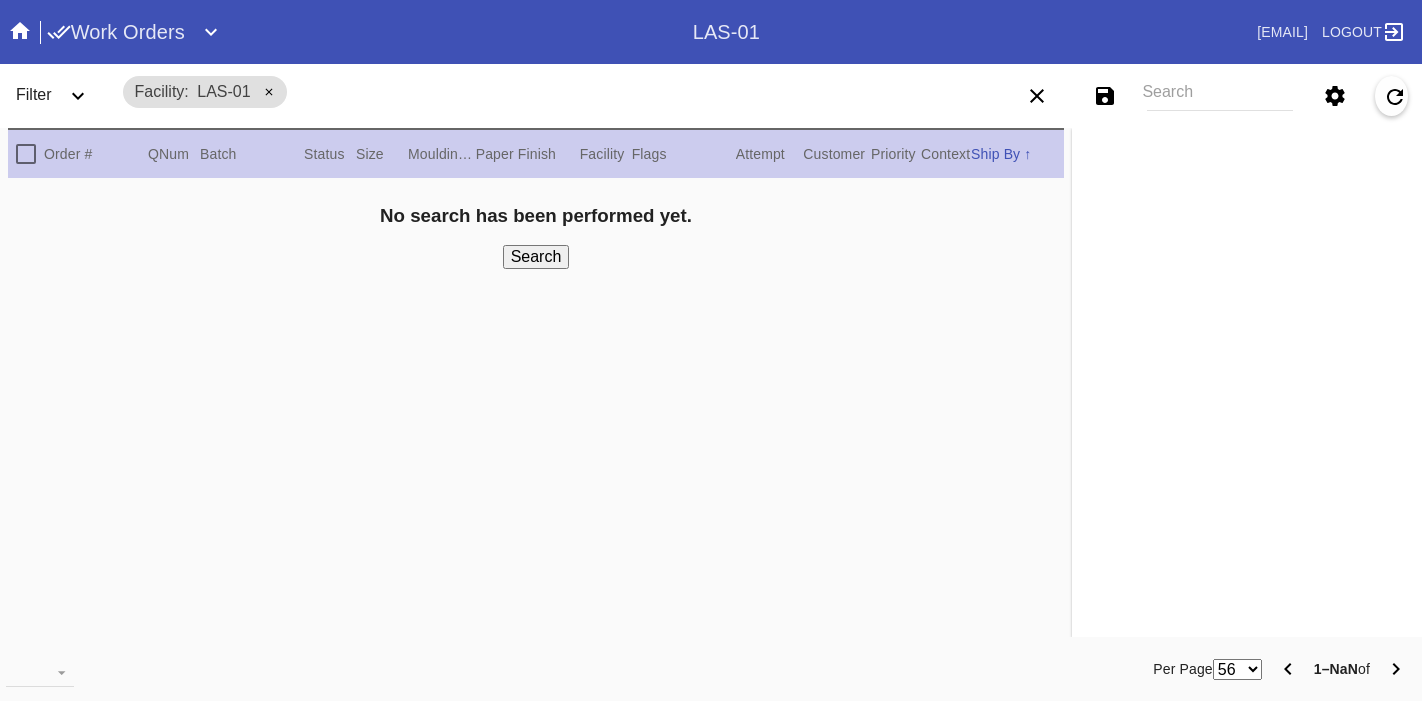 scroll, scrollTop: 0, scrollLeft: 0, axis: both 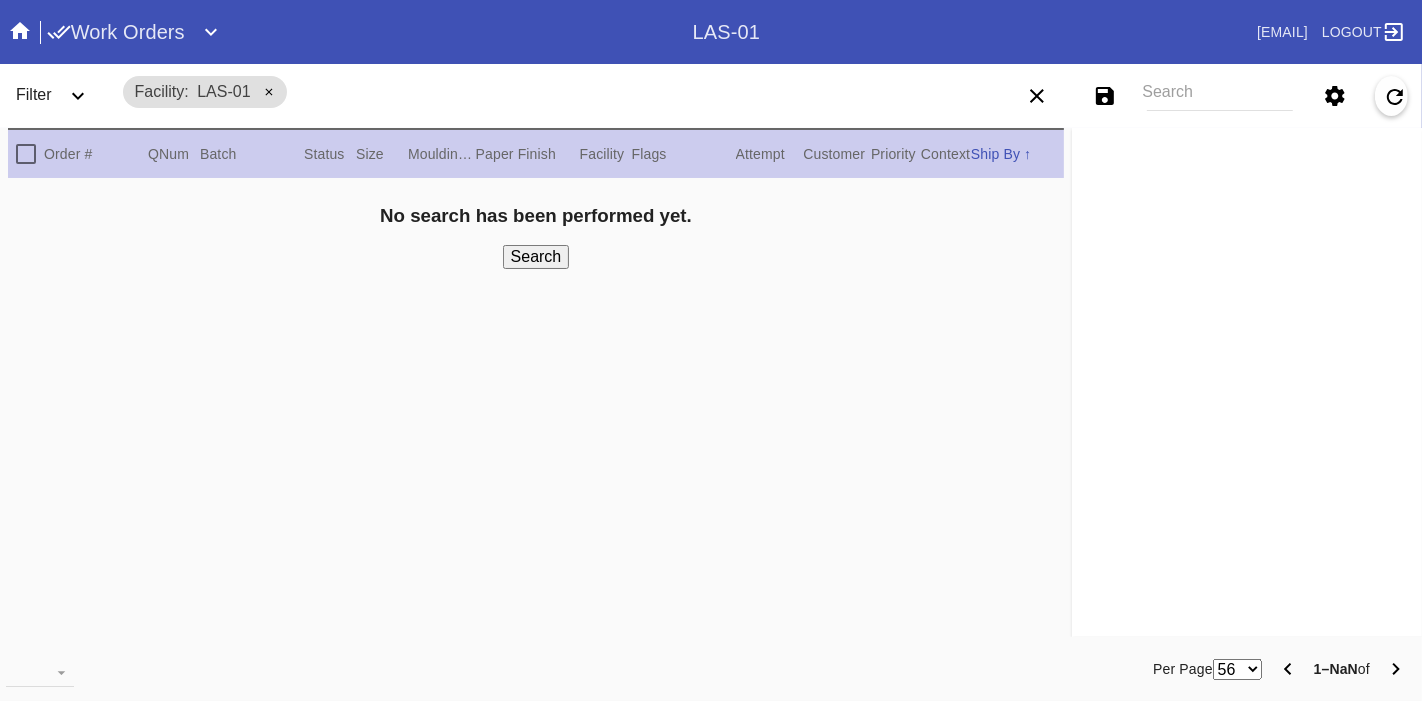 click 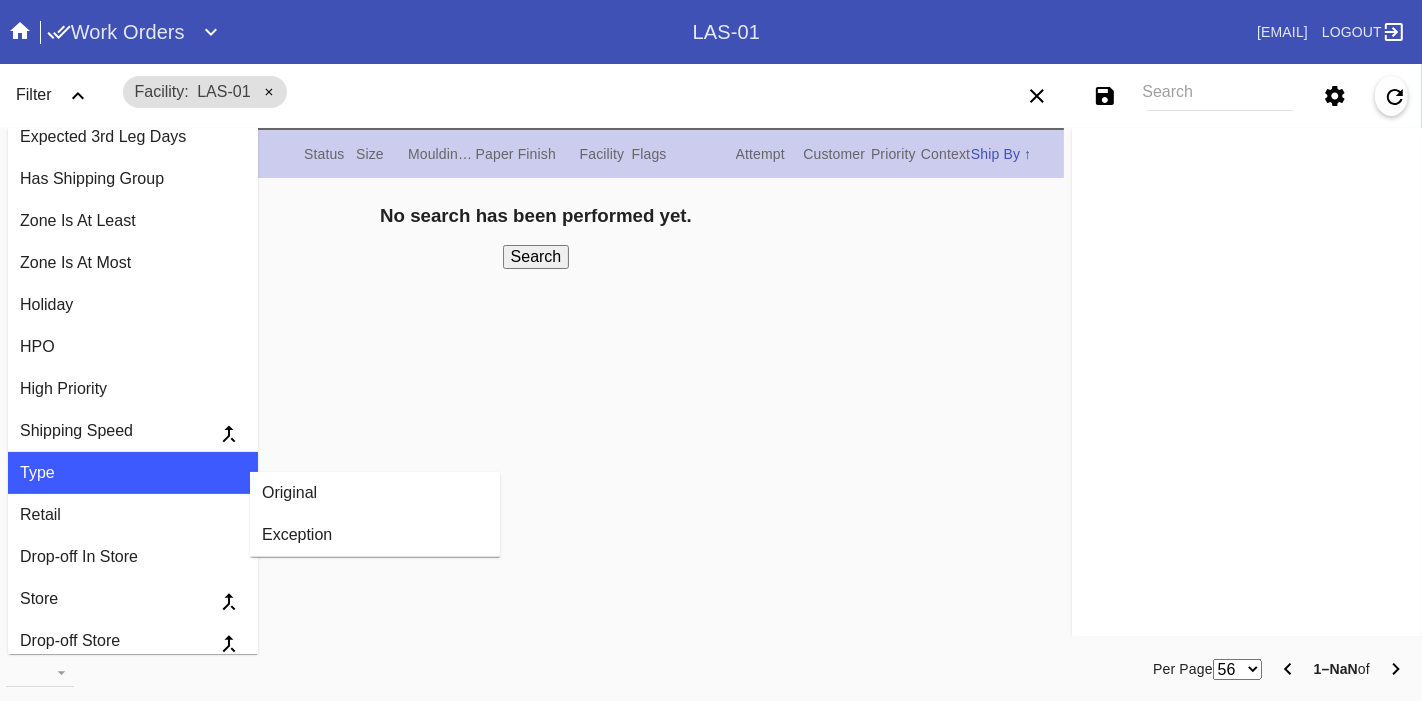 scroll, scrollTop: 0, scrollLeft: 0, axis: both 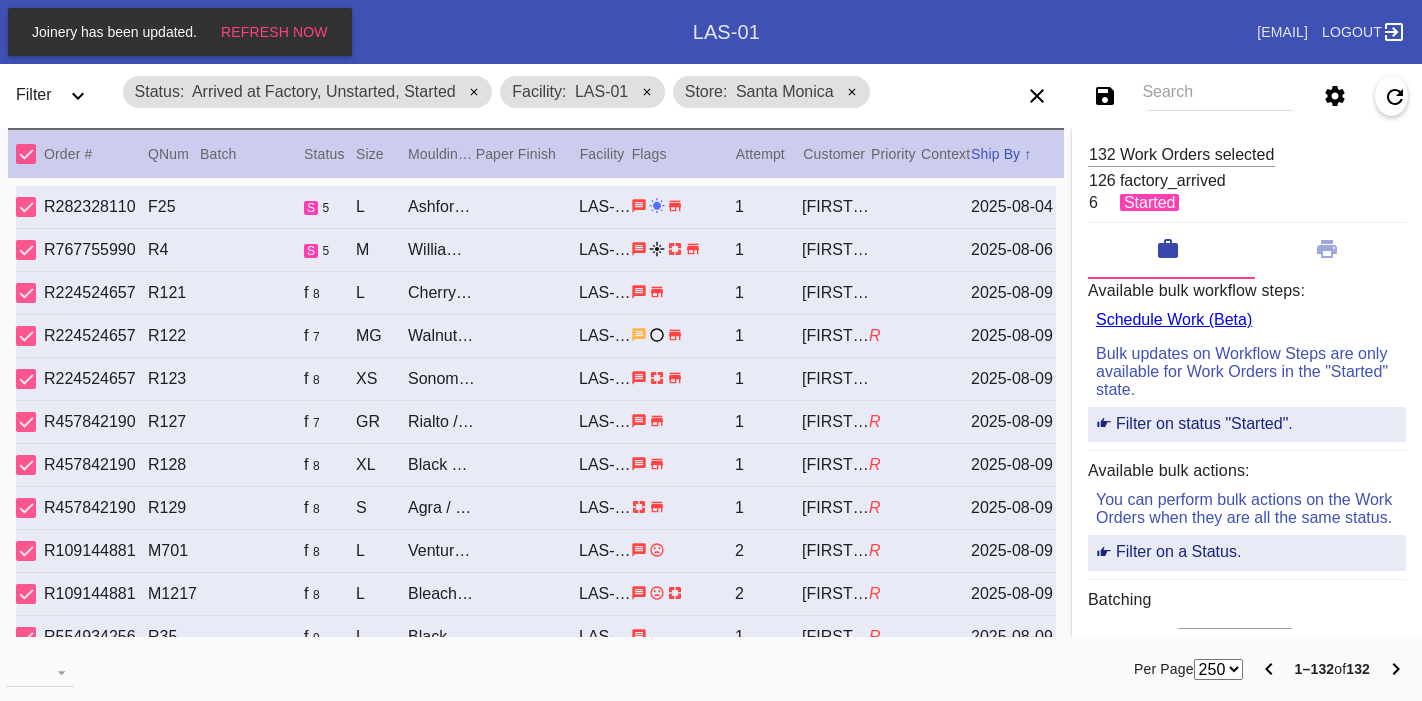 select on "number:250" 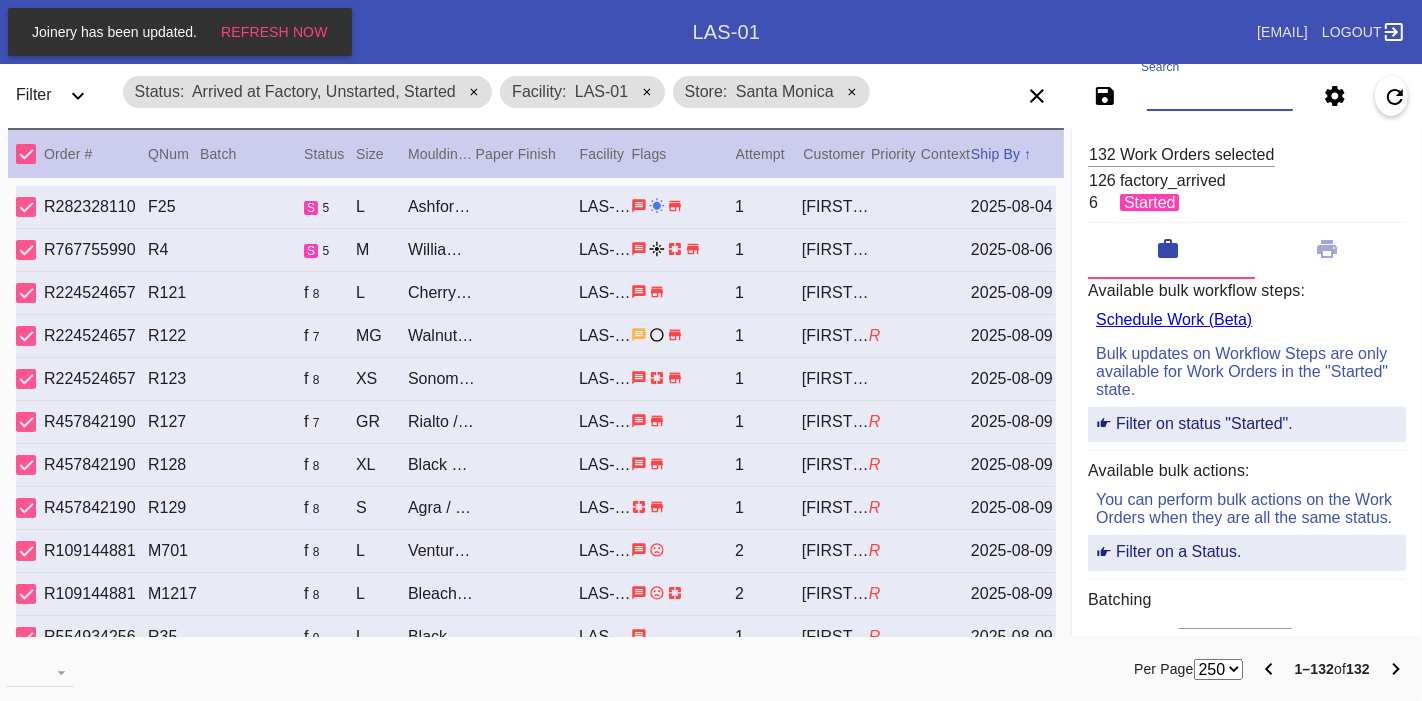 scroll, scrollTop: 2526, scrollLeft: 0, axis: vertical 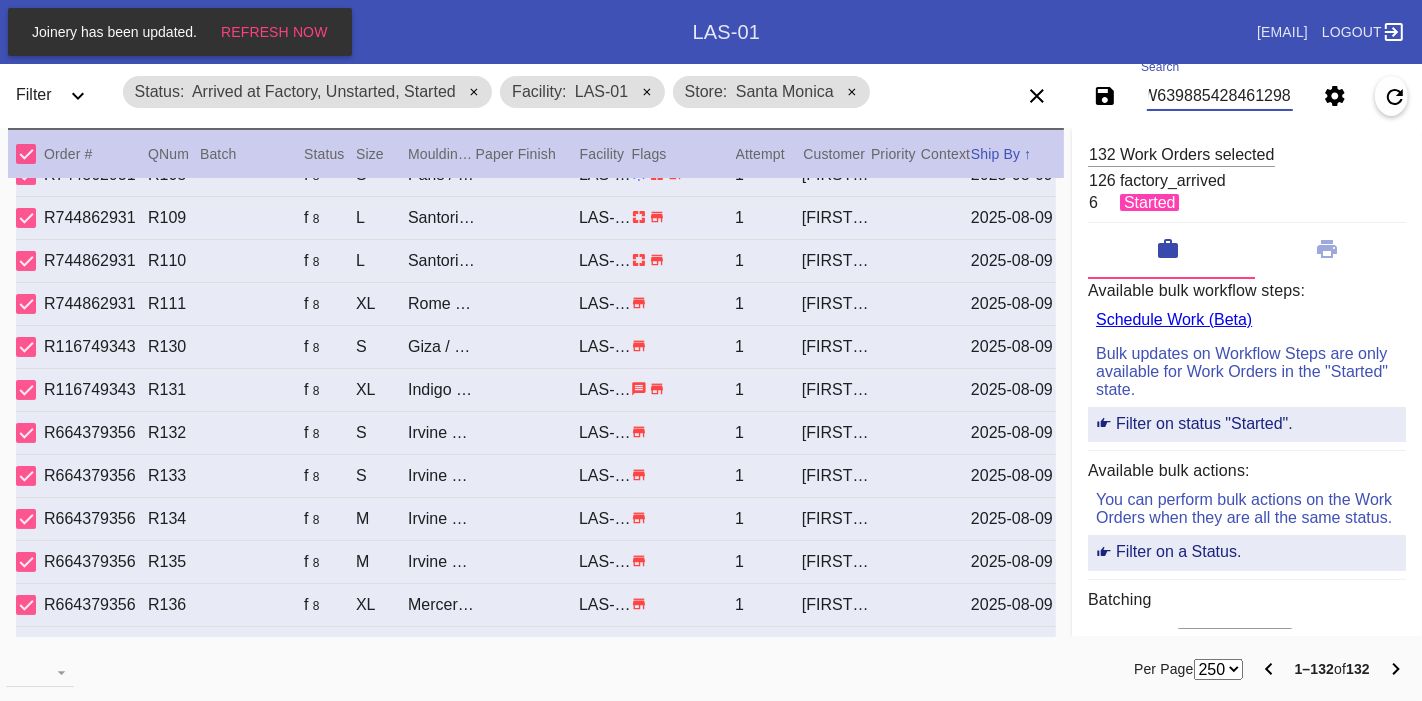 type on "W639885428461298" 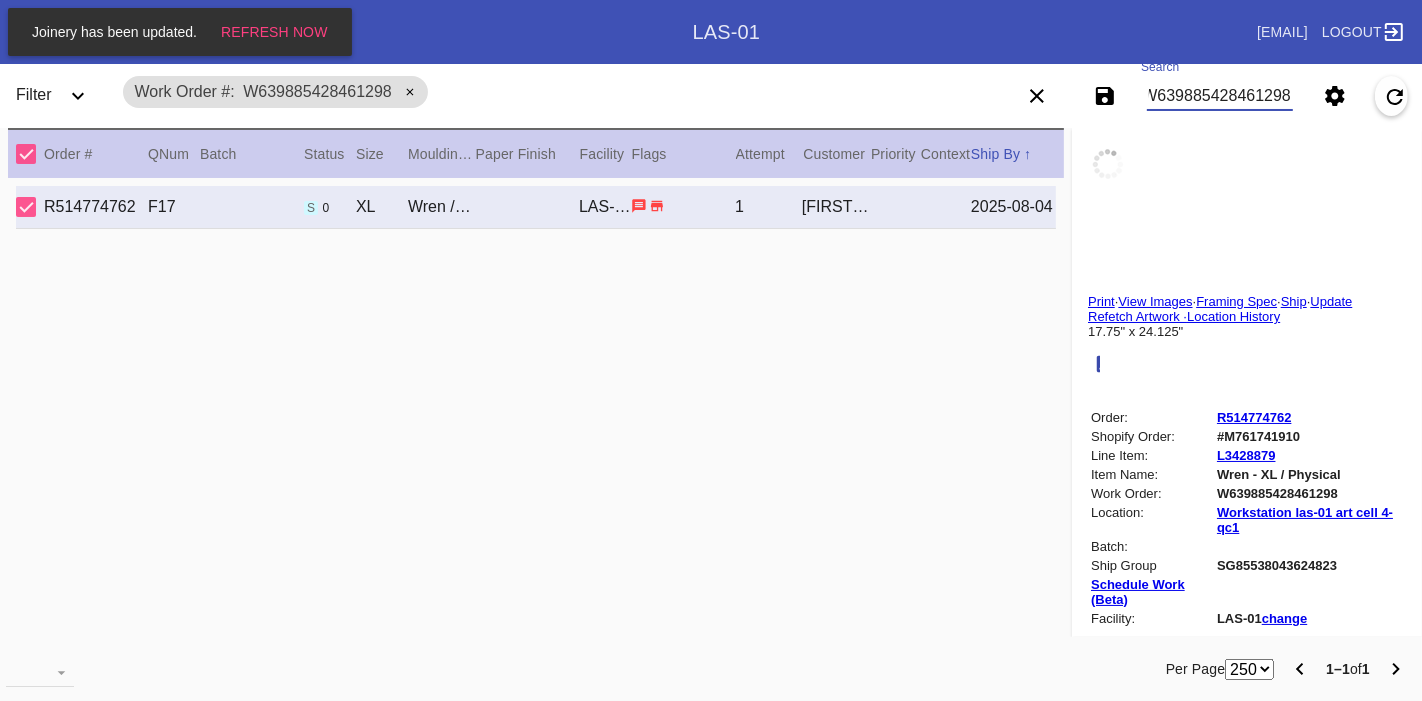 type on "3.0" 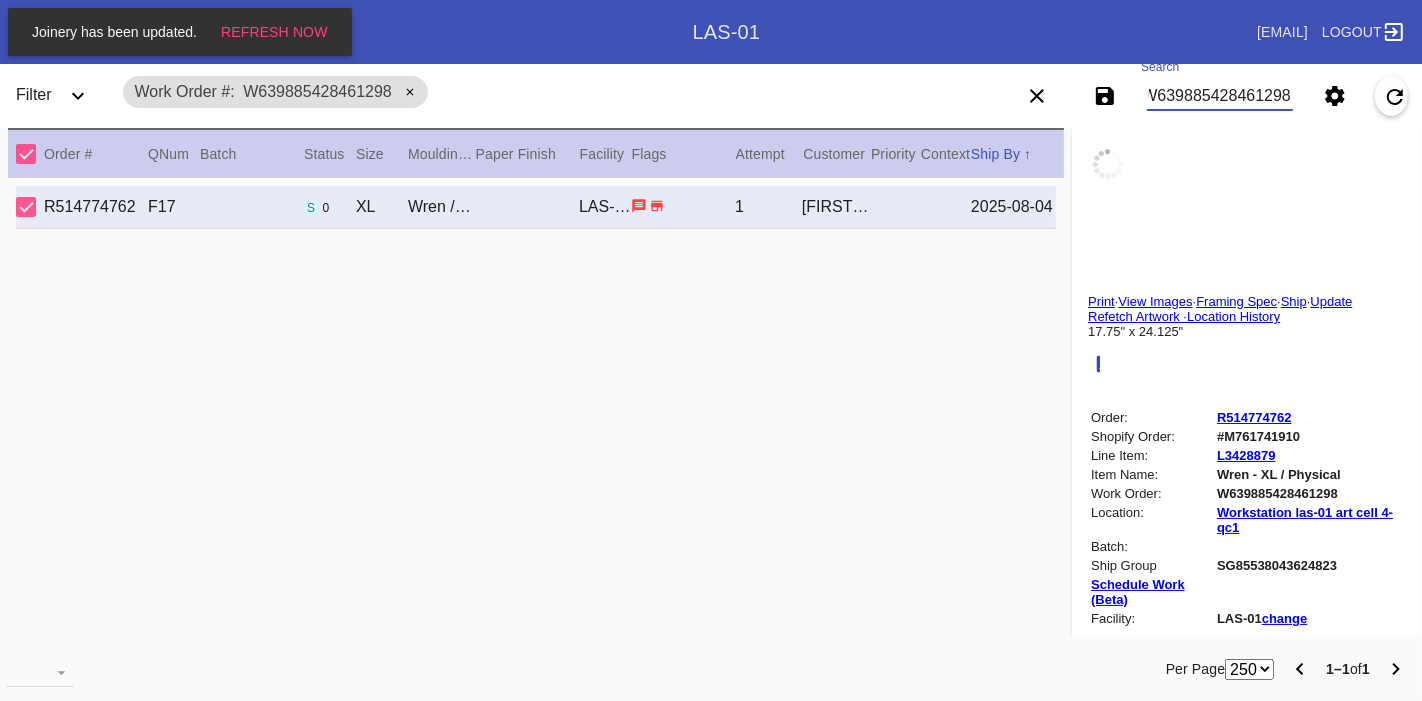 type on "3.0" 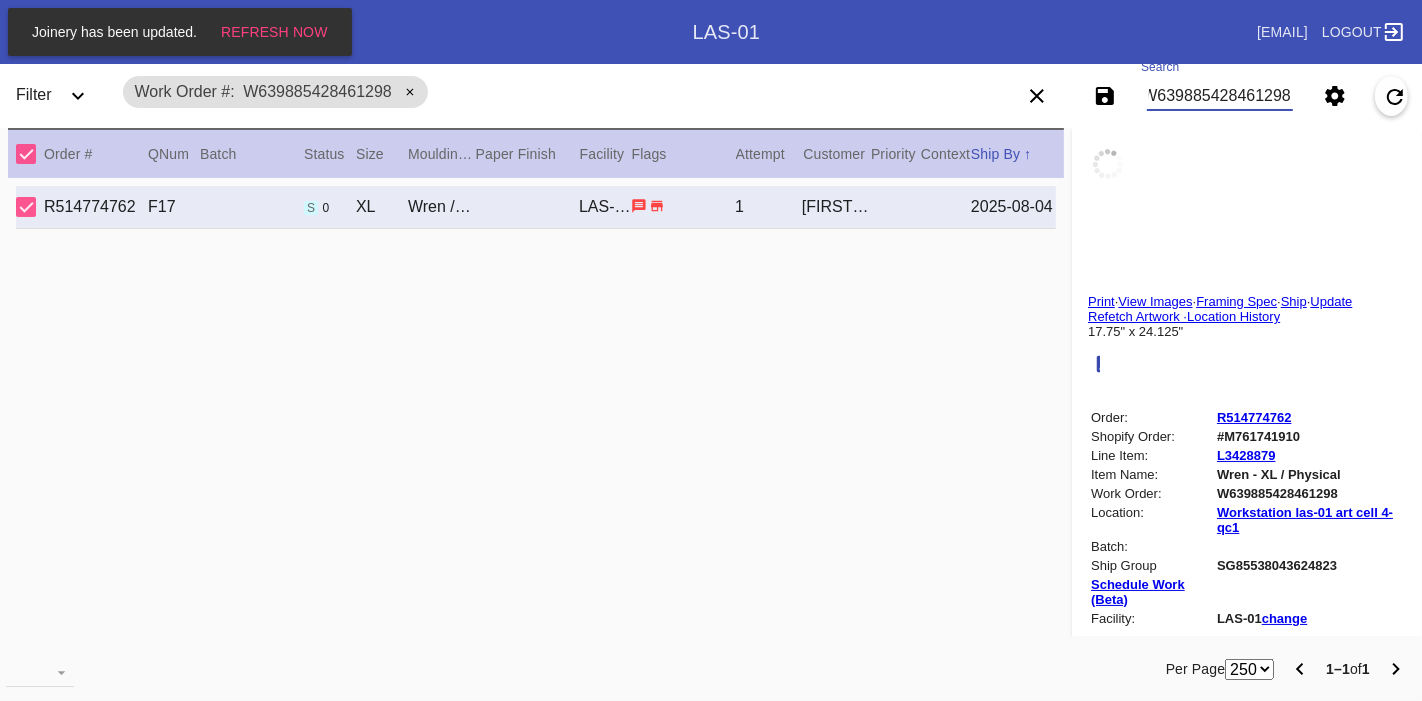 type on "0.1875" 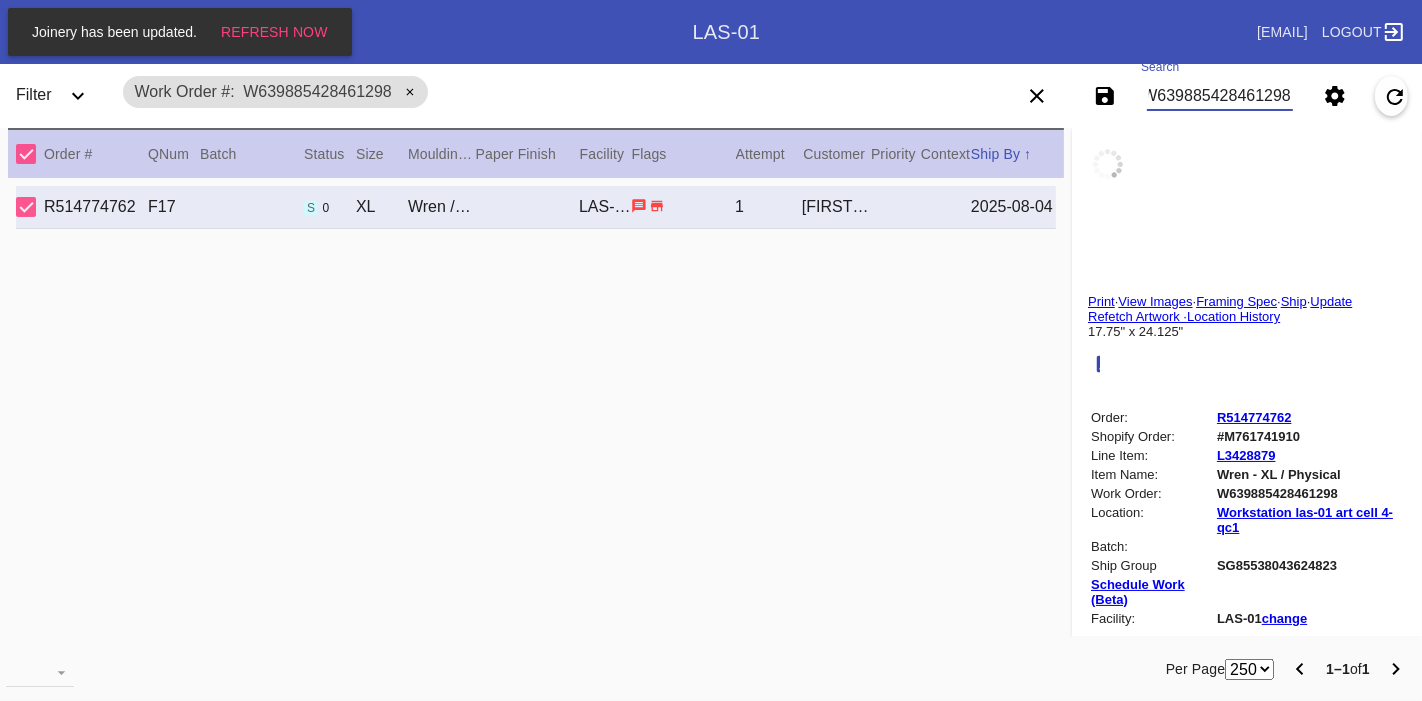 type on "17.75" 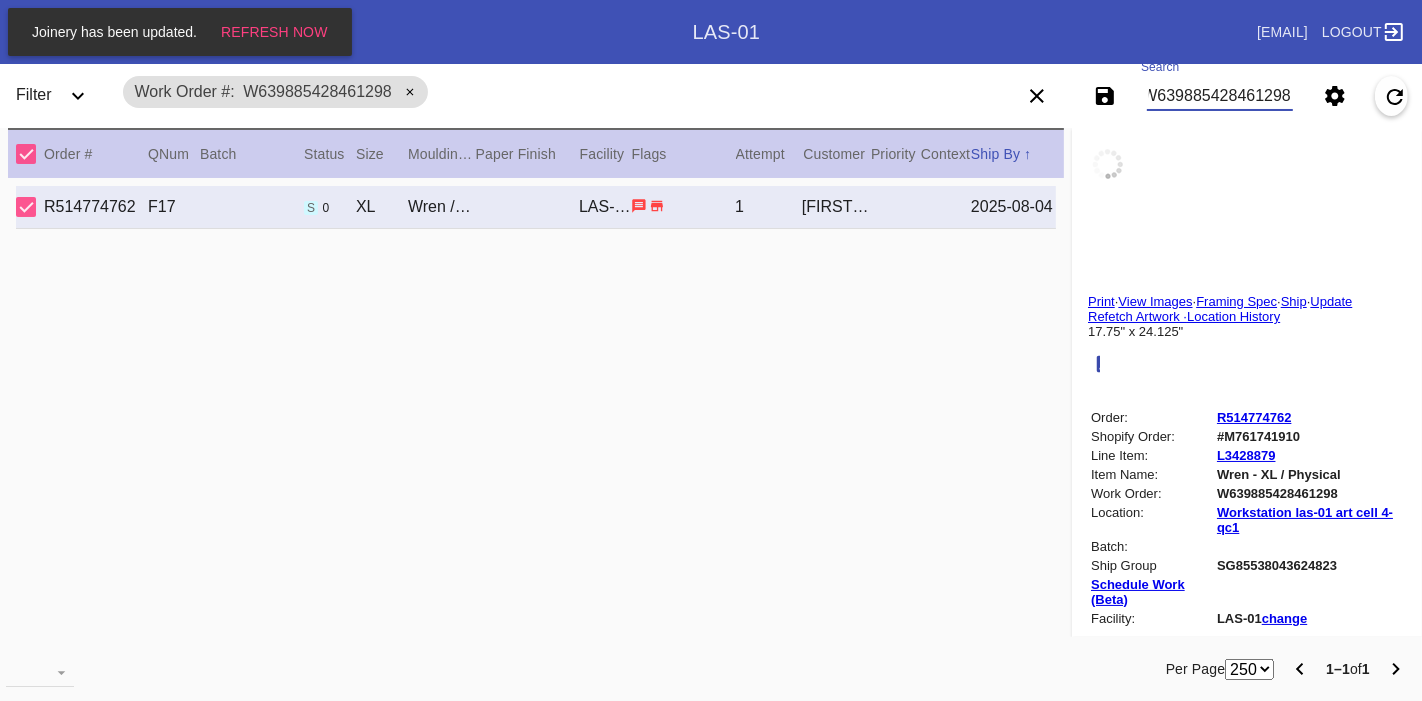 type on "24.125" 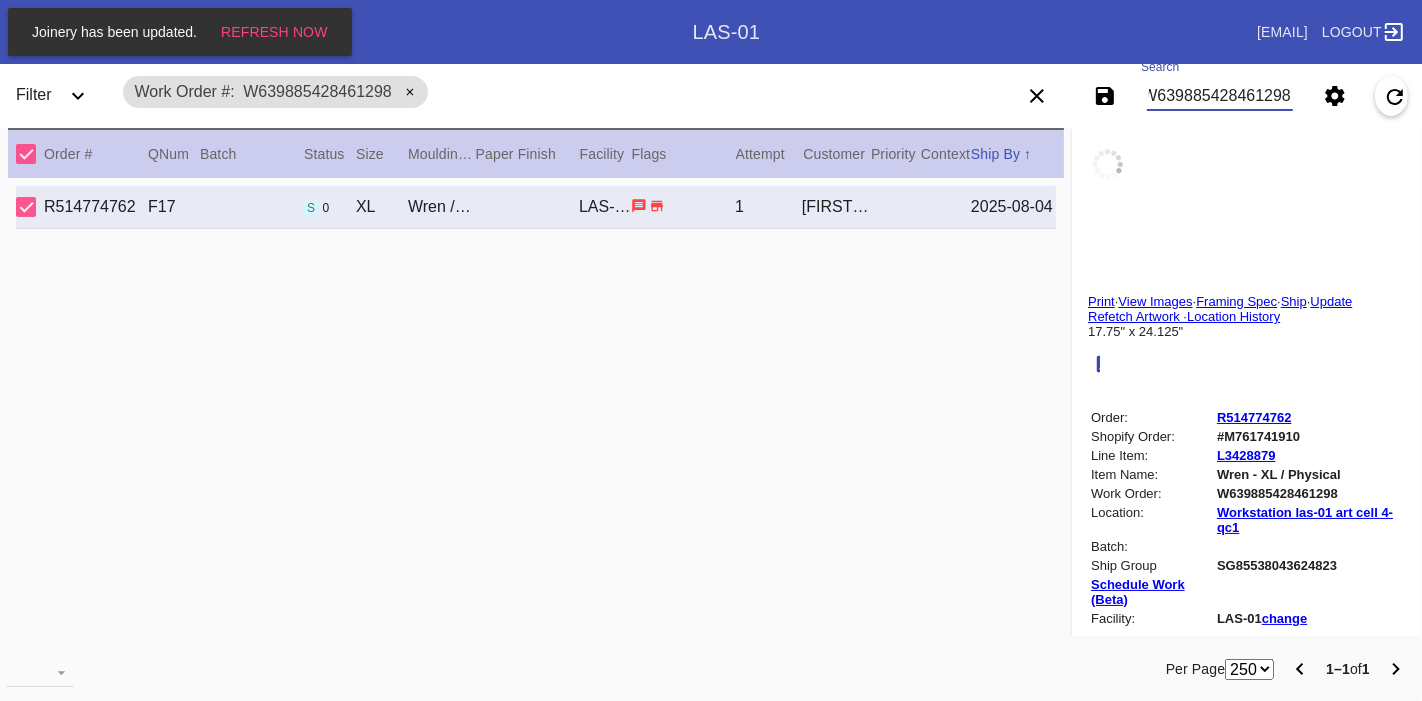 type on "7/30/2025" 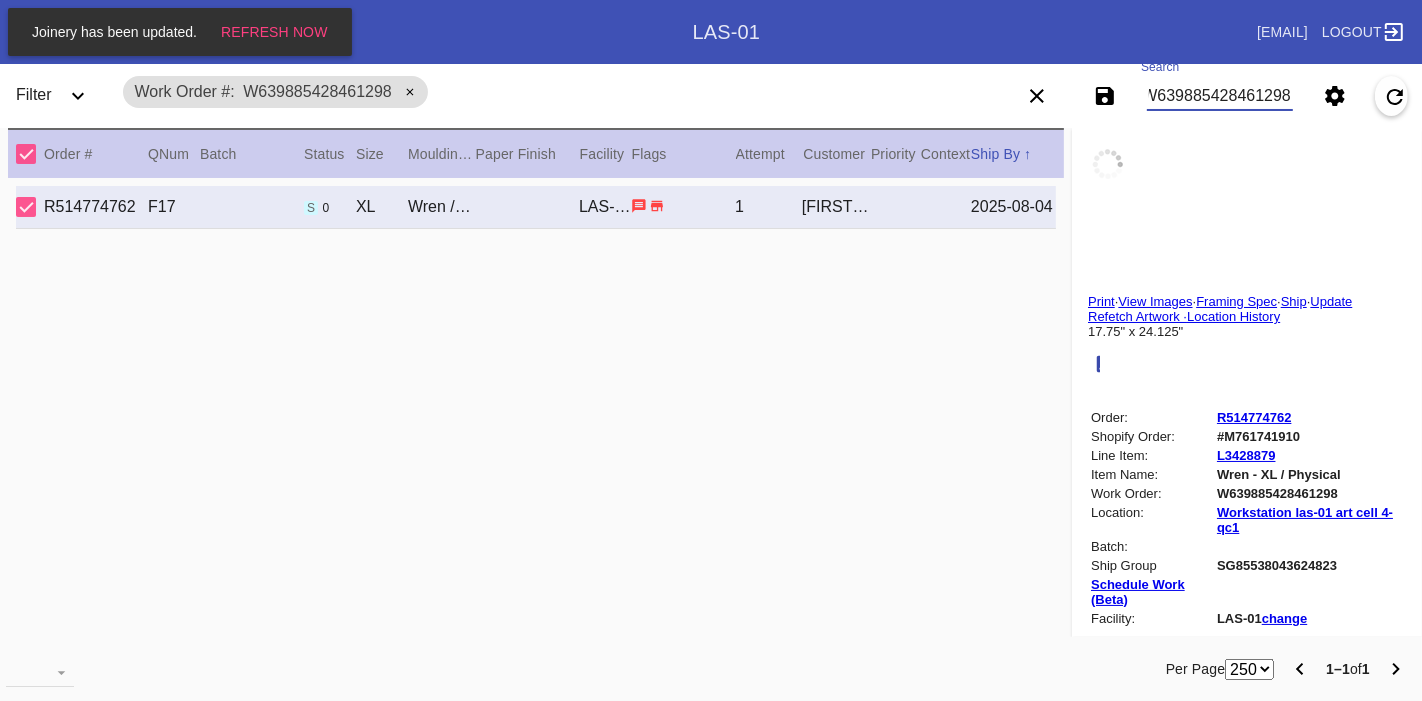 type on "8/1/2025" 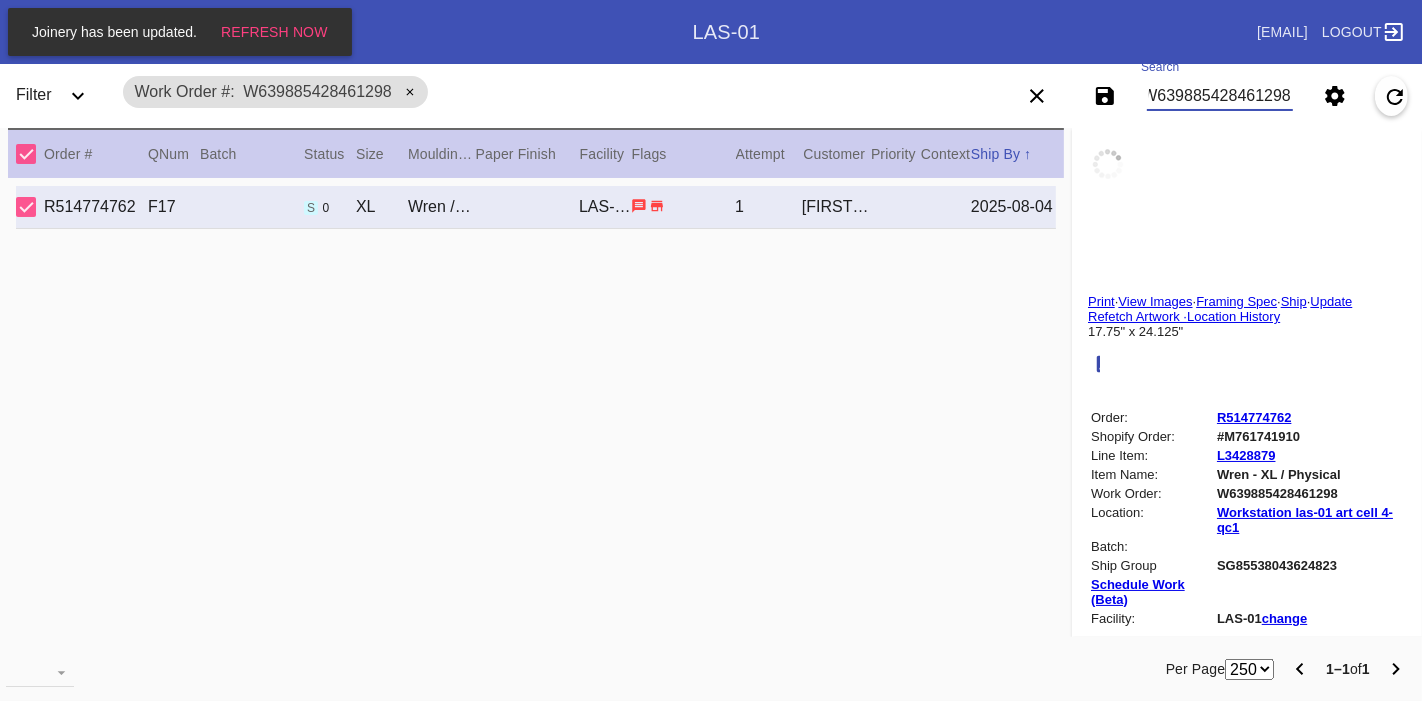 scroll, scrollTop: 0, scrollLeft: 0, axis: both 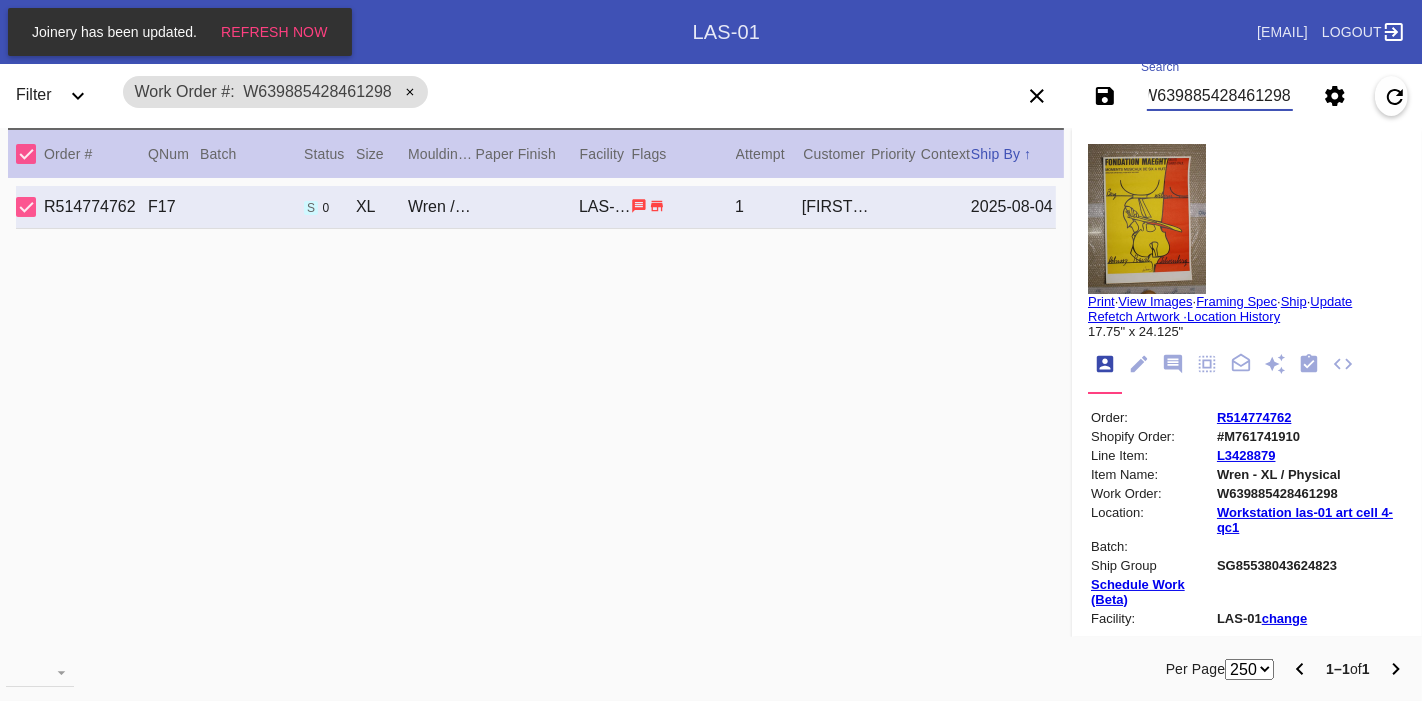 drag, startPoint x: 1154, startPoint y: 84, endPoint x: 1421, endPoint y: 106, distance: 267.90485 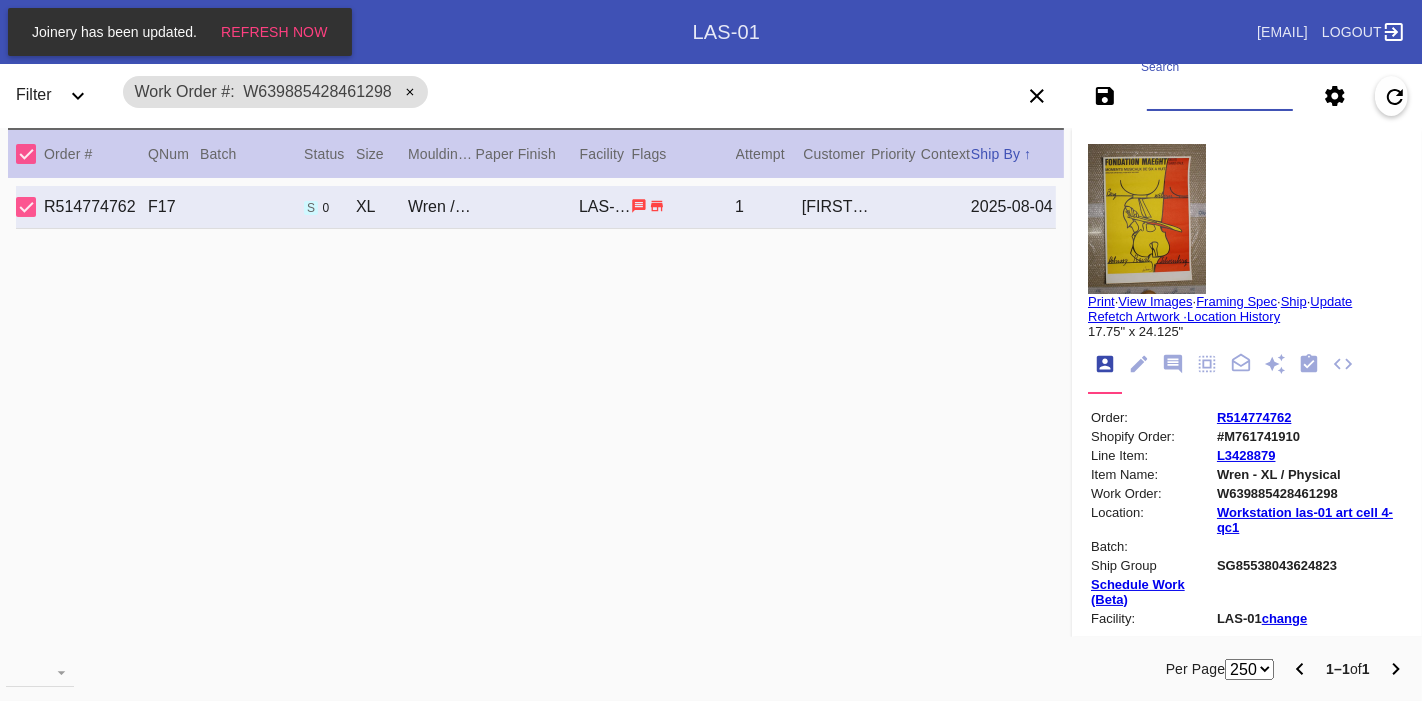scroll, scrollTop: 0, scrollLeft: 0, axis: both 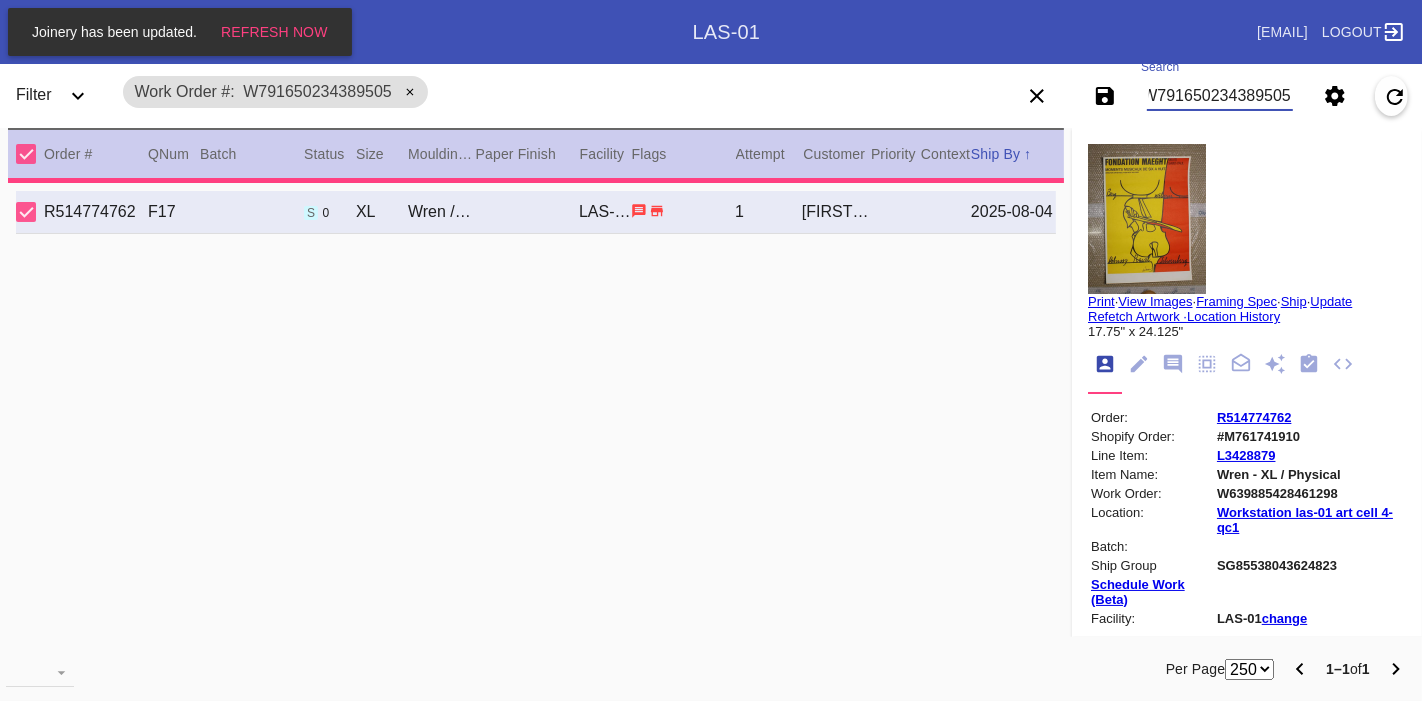 type on "W791650234389505" 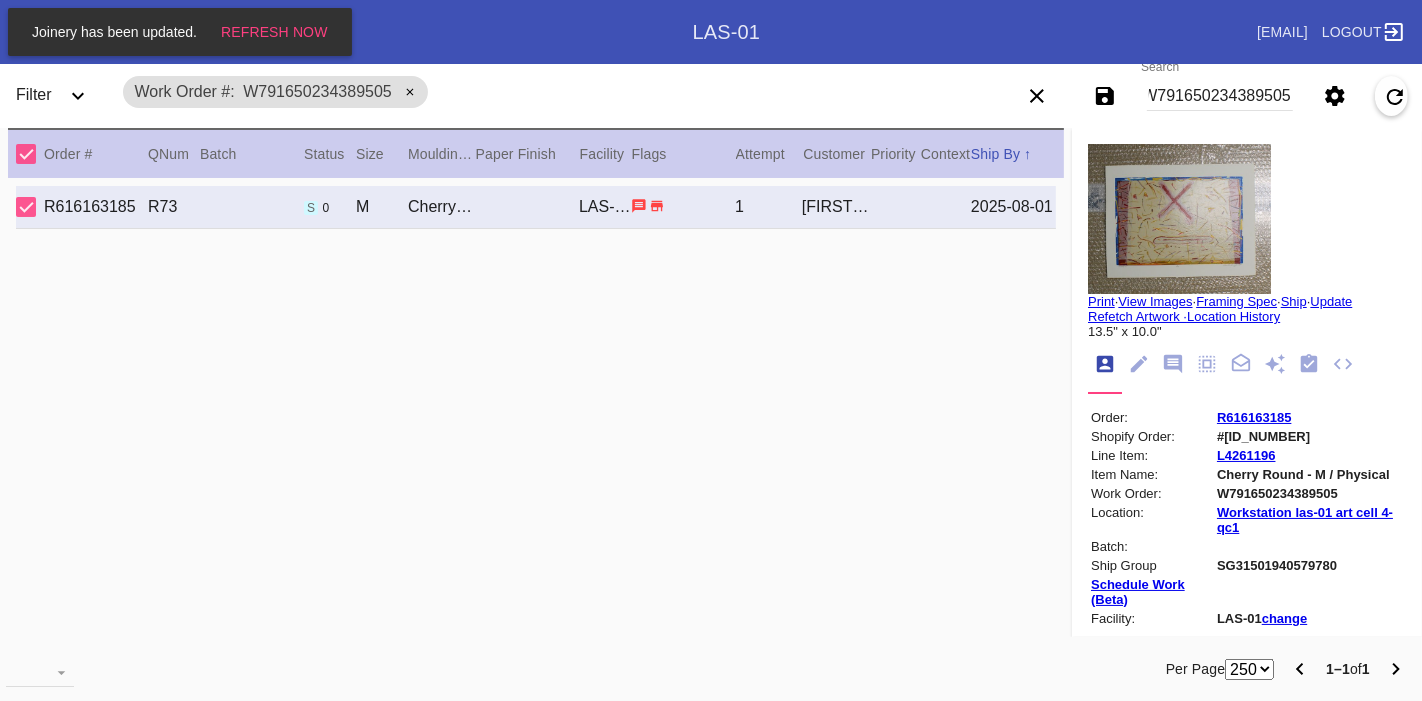 scroll, scrollTop: 0, scrollLeft: 0, axis: both 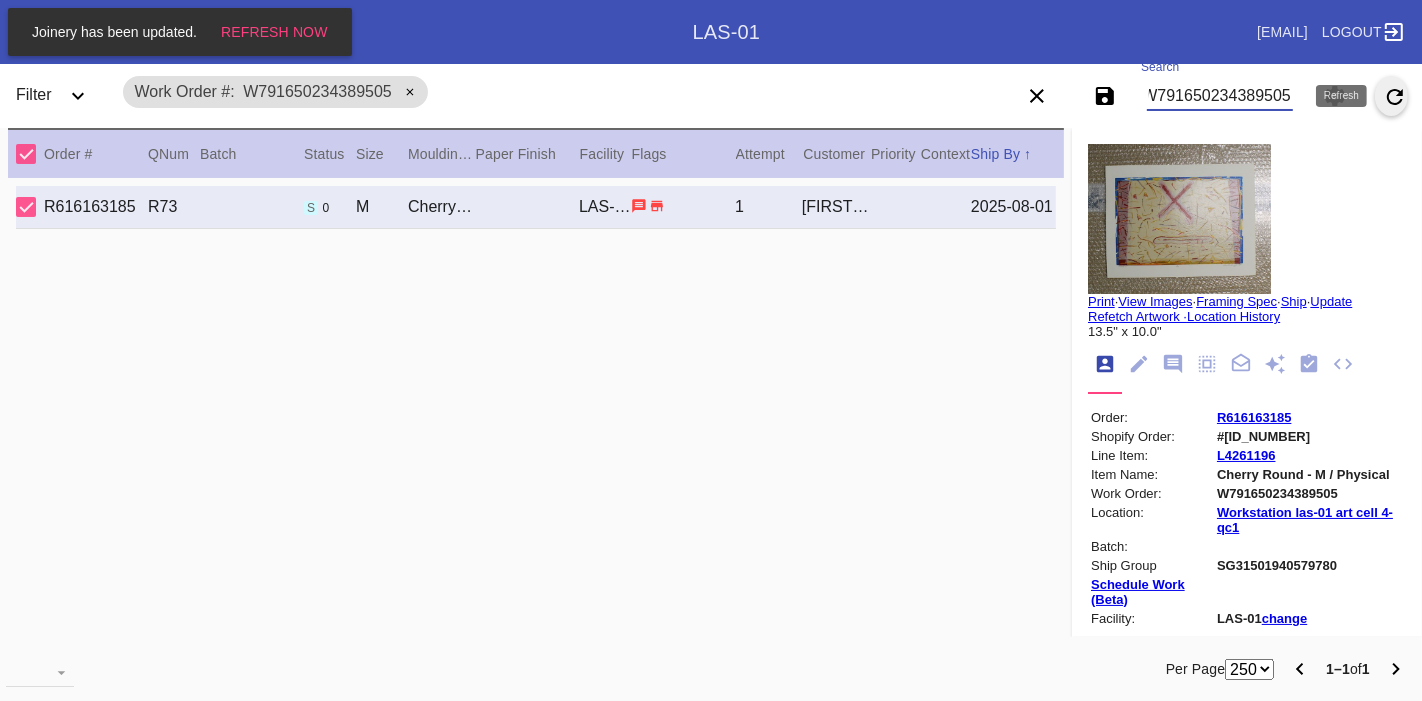 drag, startPoint x: 1148, startPoint y: 101, endPoint x: 1394, endPoint y: 106, distance: 246.05081 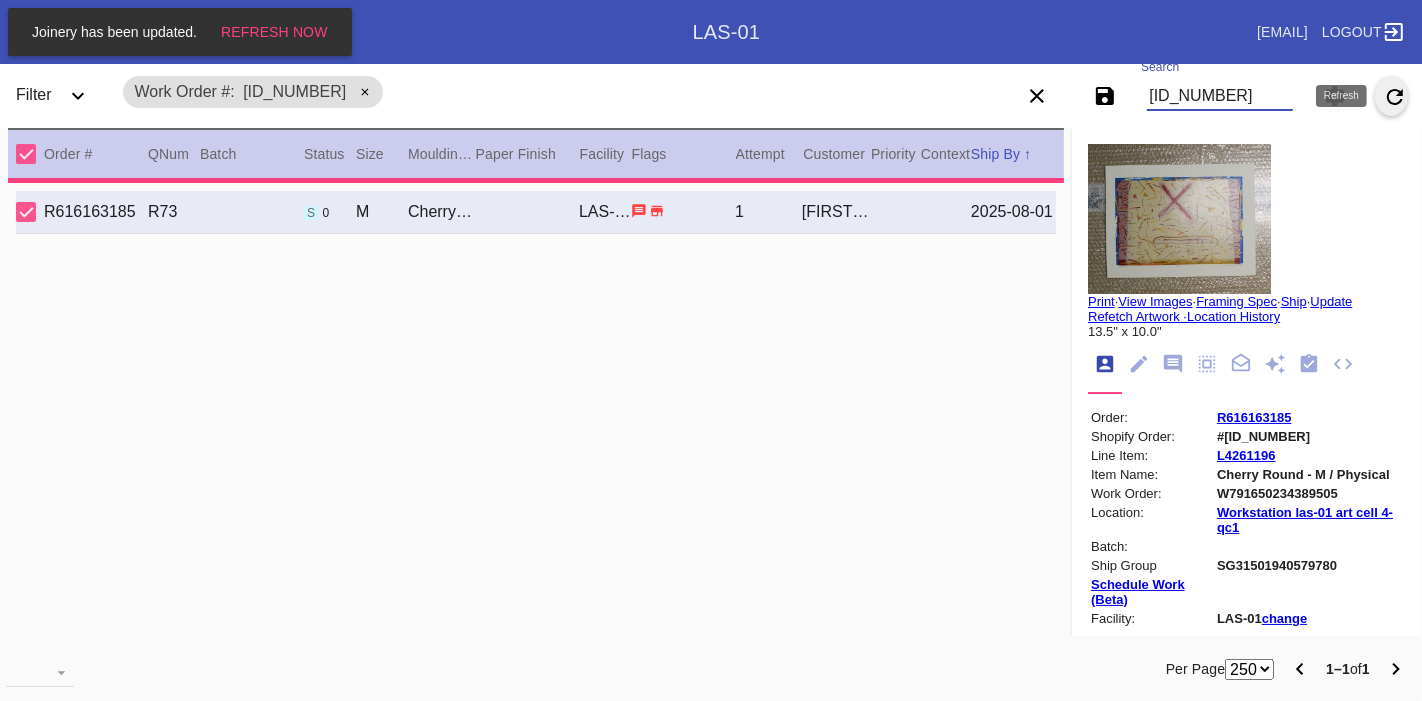 type on "[ID_NUMBER]" 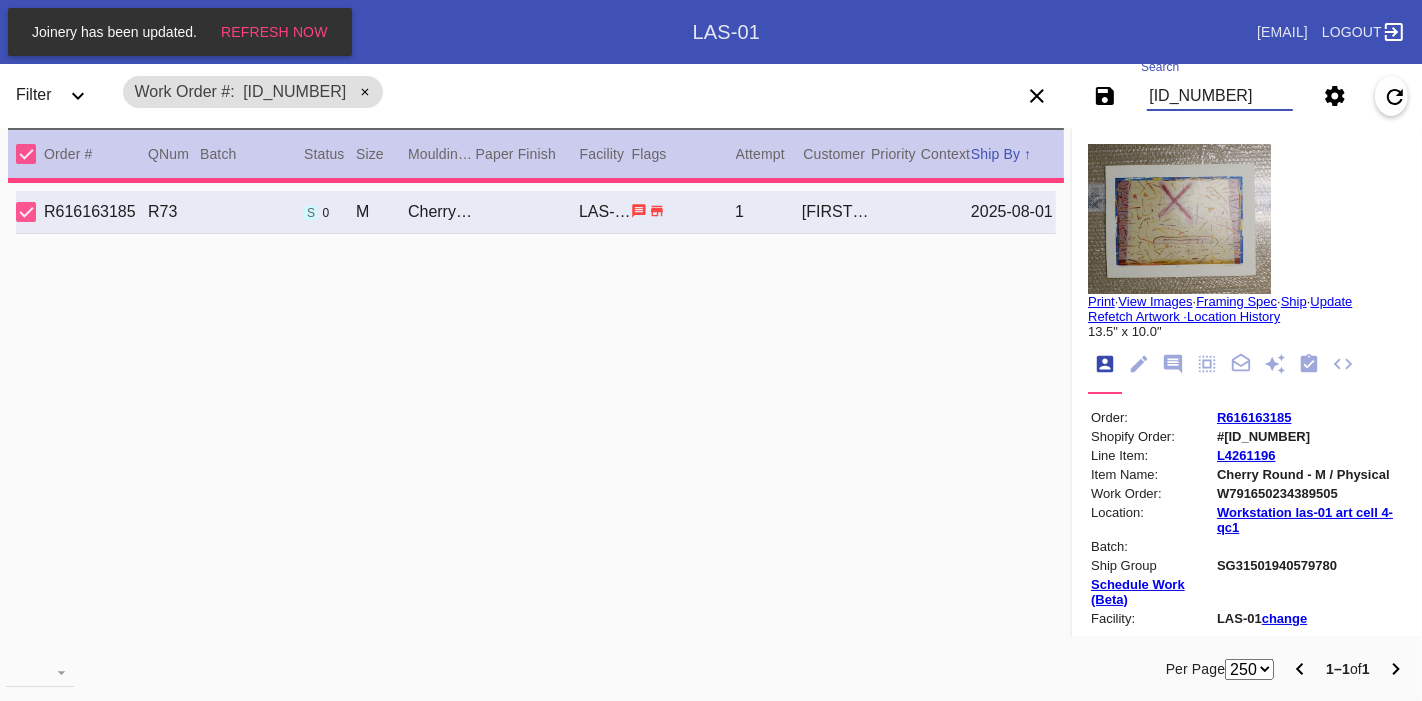 type on "9.0" 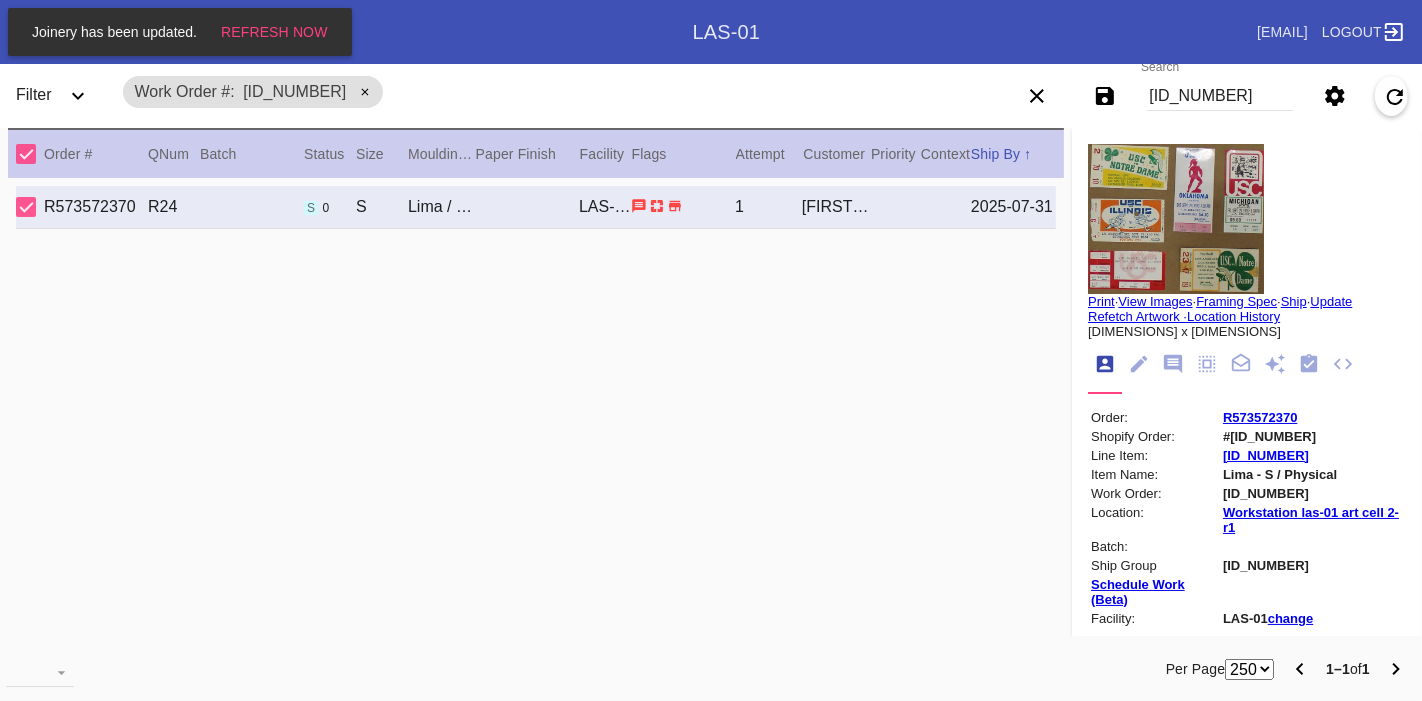 click 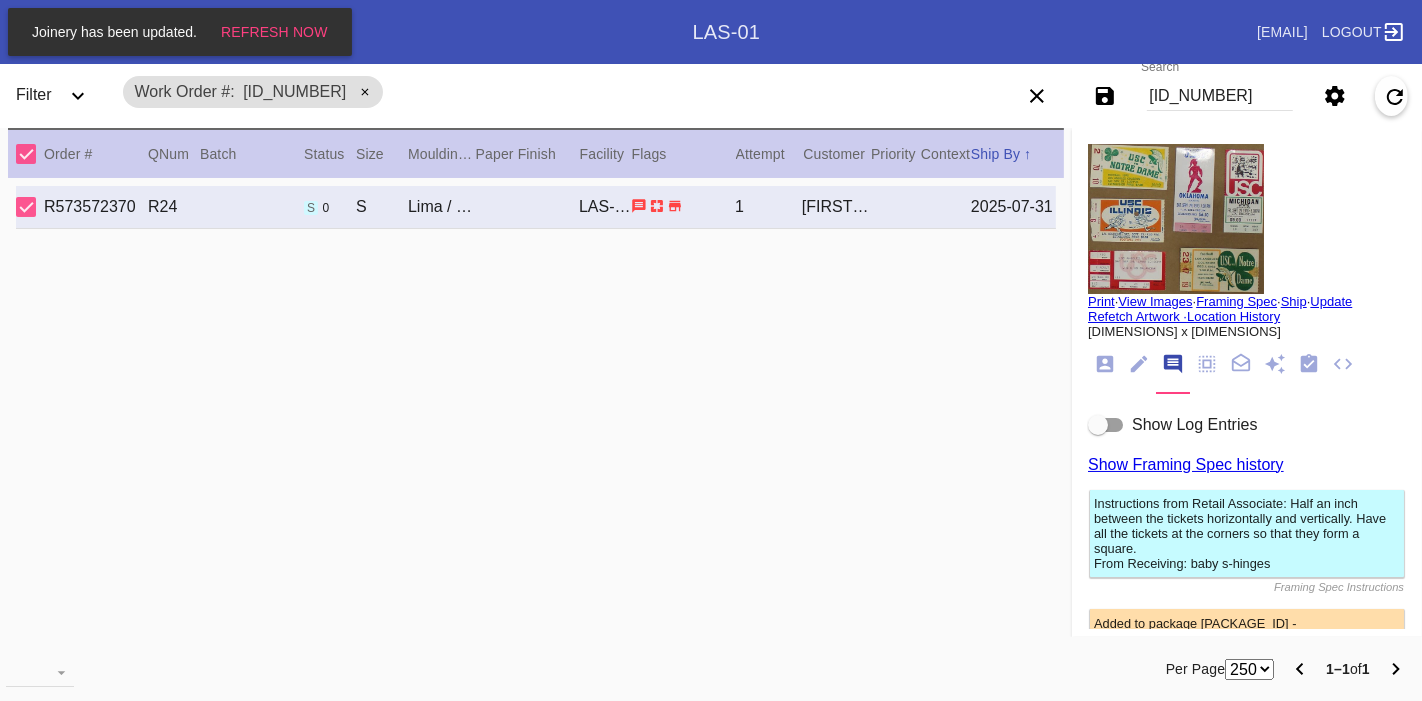click at bounding box center (1106, 425) 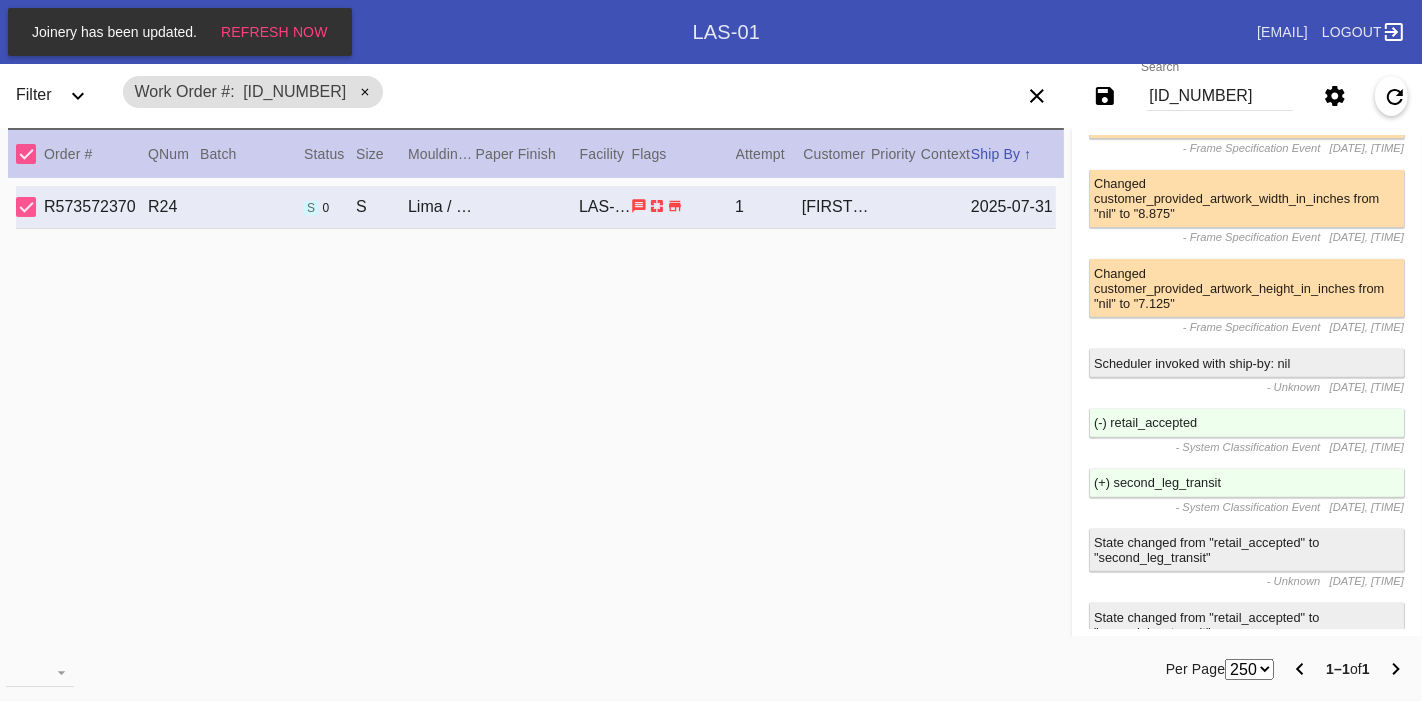 scroll, scrollTop: 0, scrollLeft: 0, axis: both 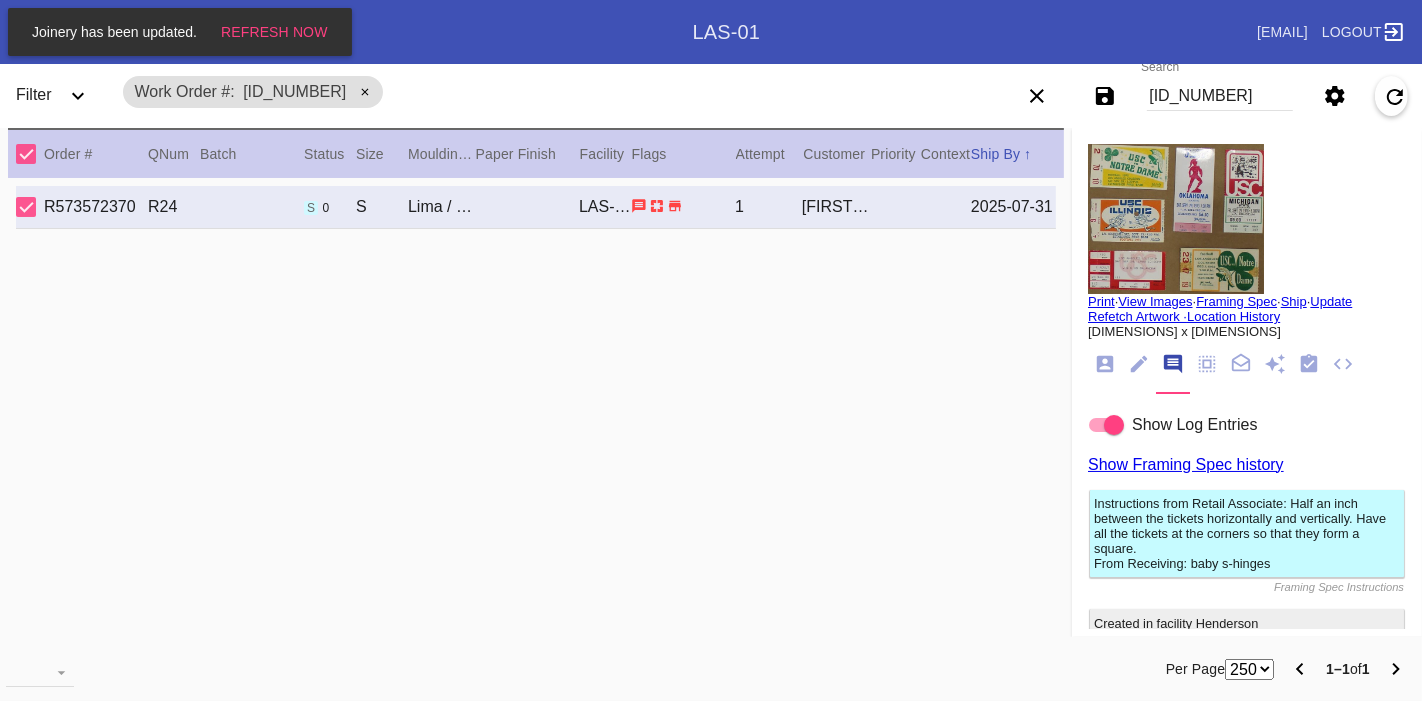 click on "Print" at bounding box center (1101, 301) 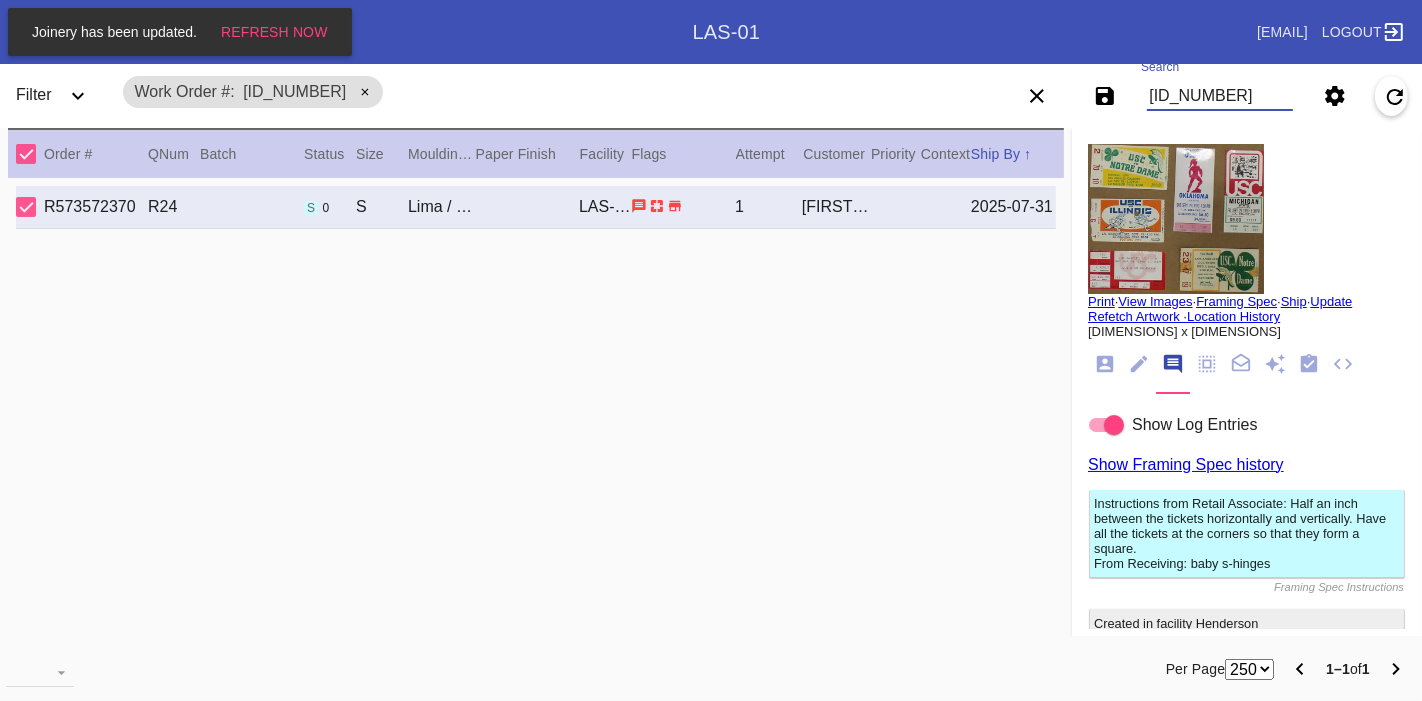 scroll, scrollTop: 0, scrollLeft: 7, axis: horizontal 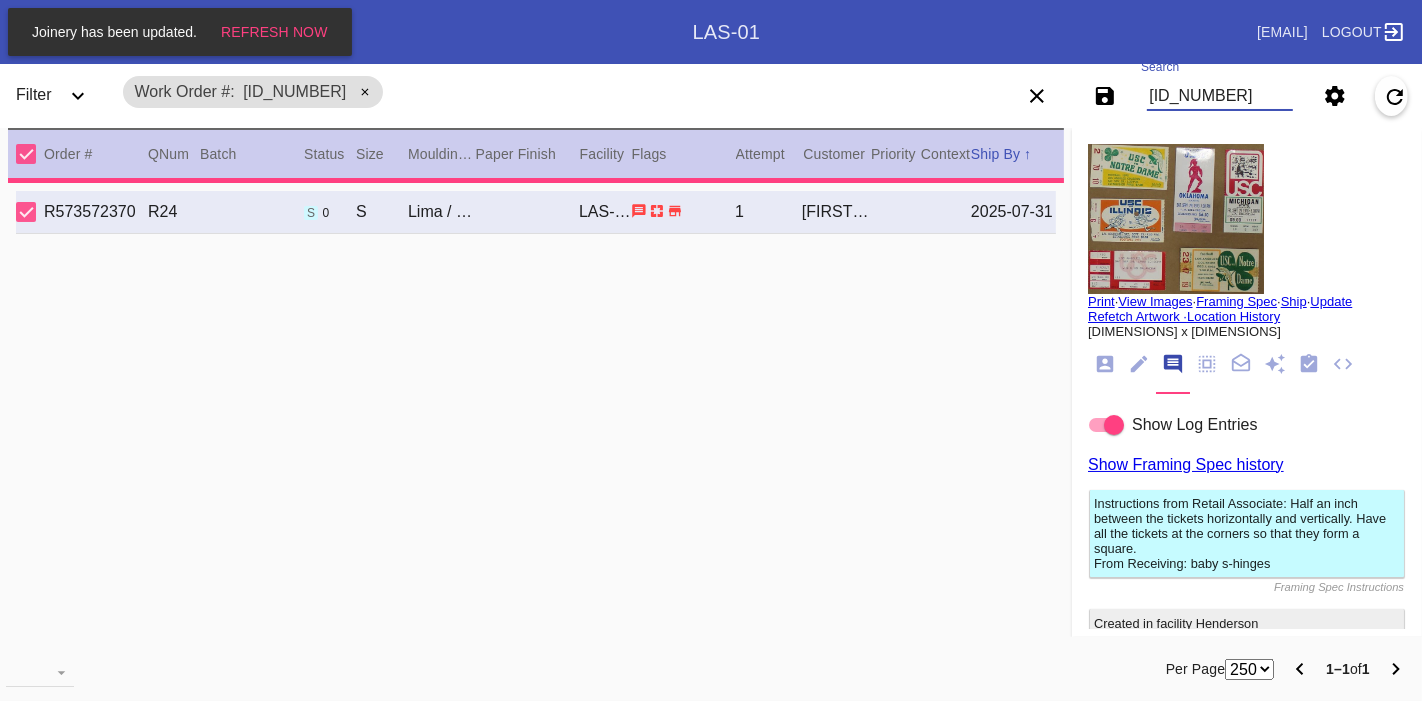 type on "3.0" 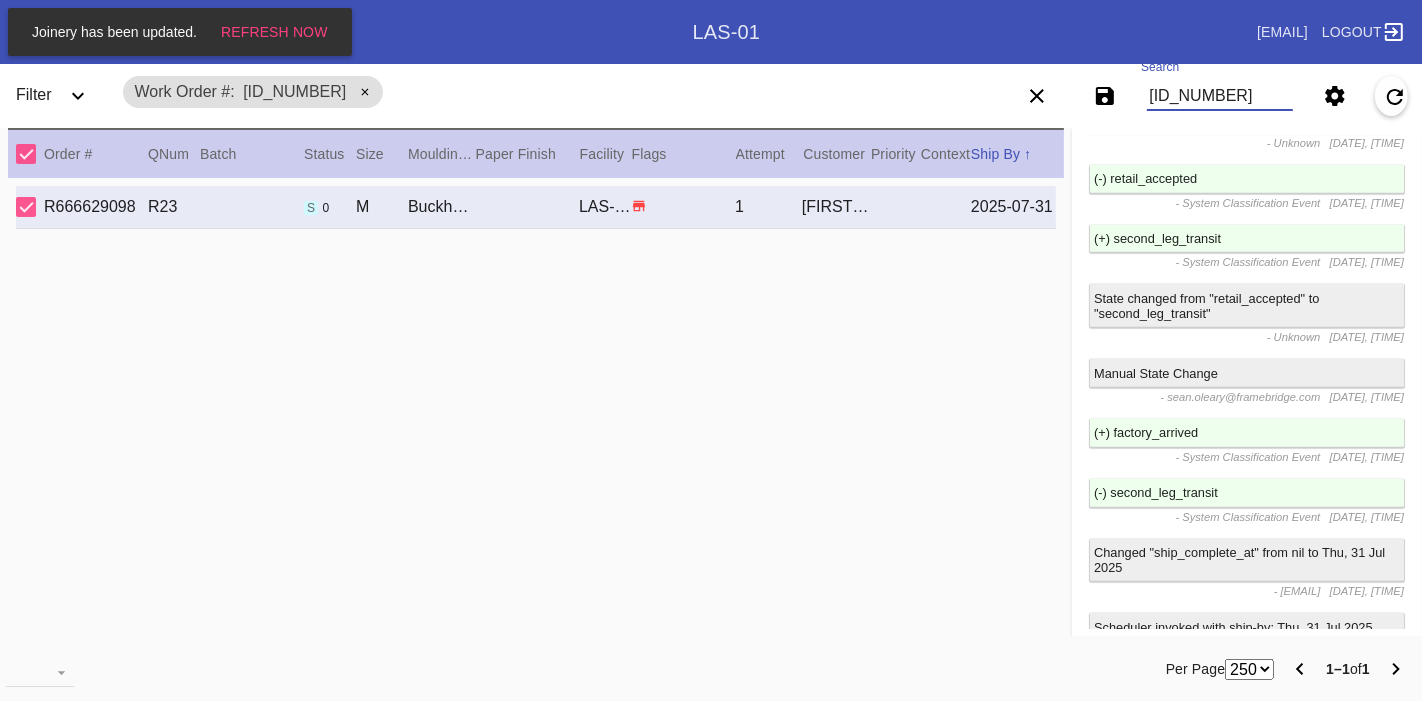 scroll, scrollTop: 1013, scrollLeft: 0, axis: vertical 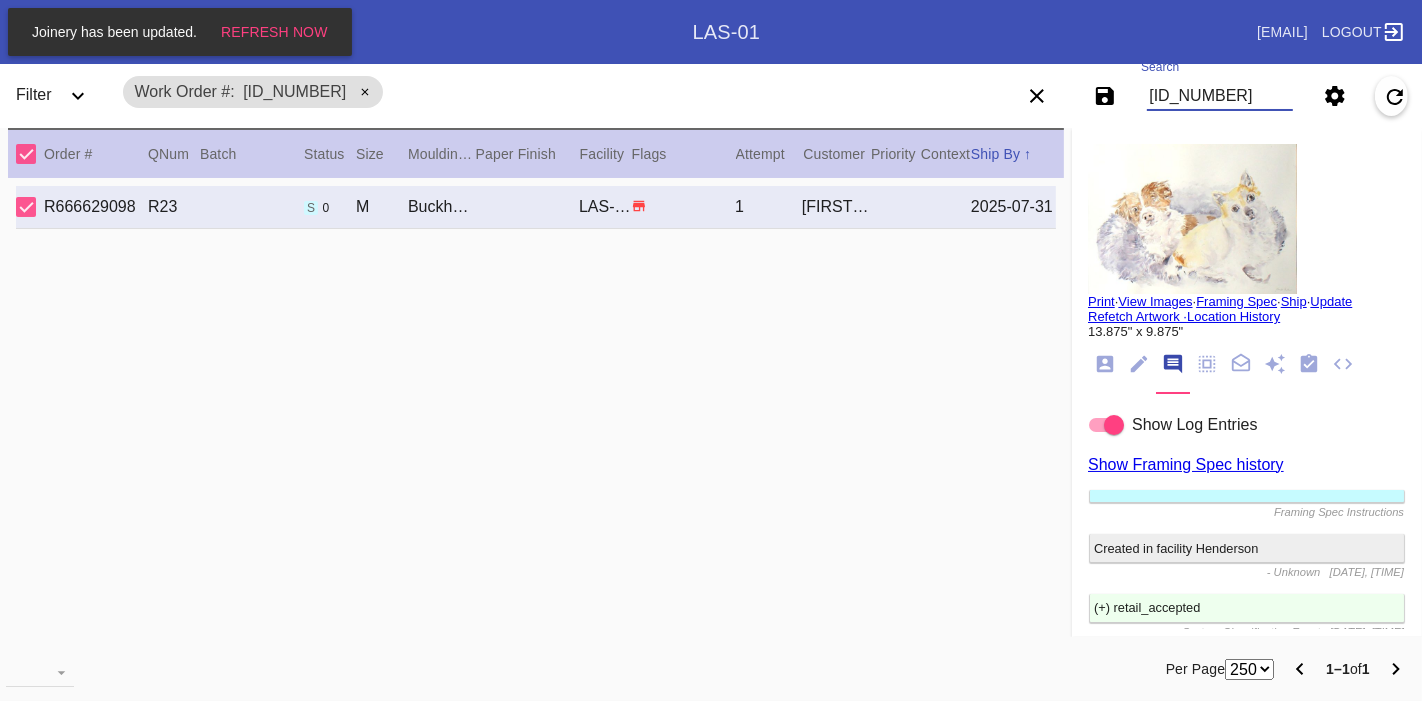 click on "Print" at bounding box center (1101, 301) 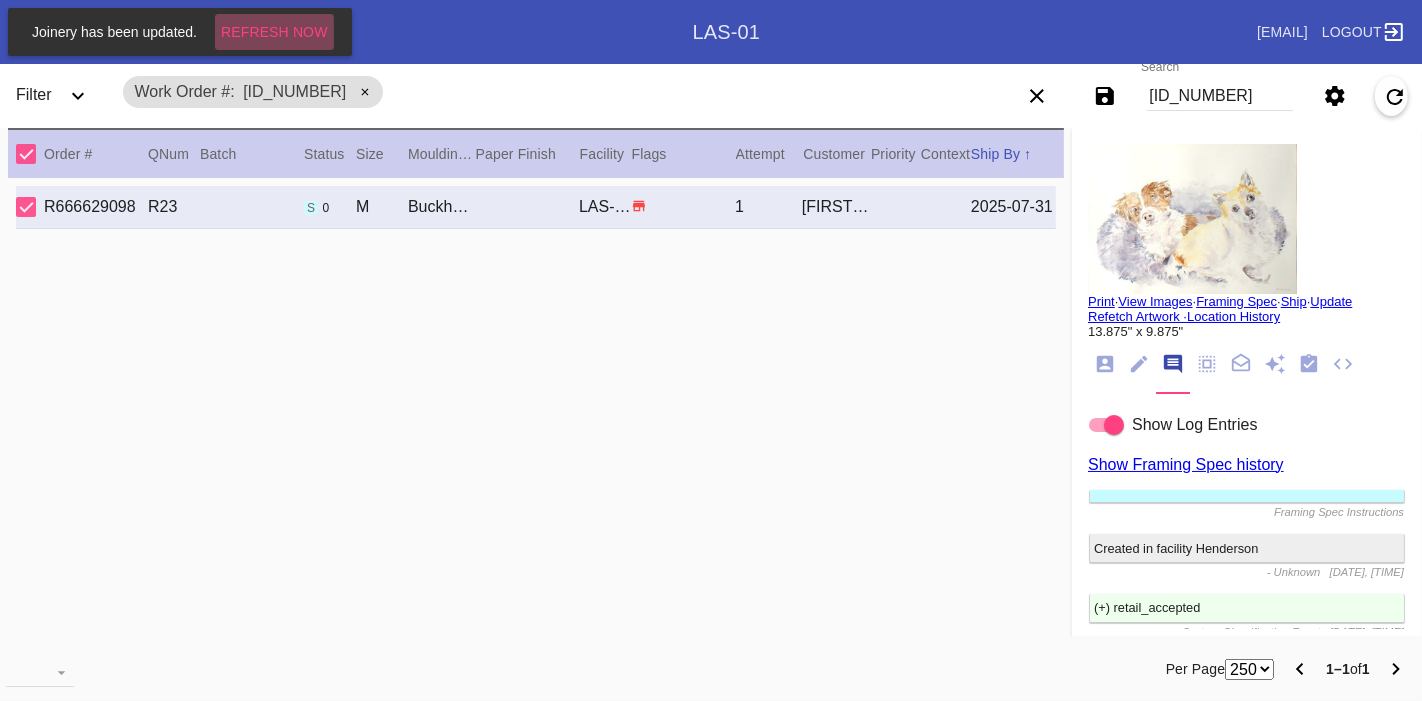 click on "Refresh Now" at bounding box center (274, 32) 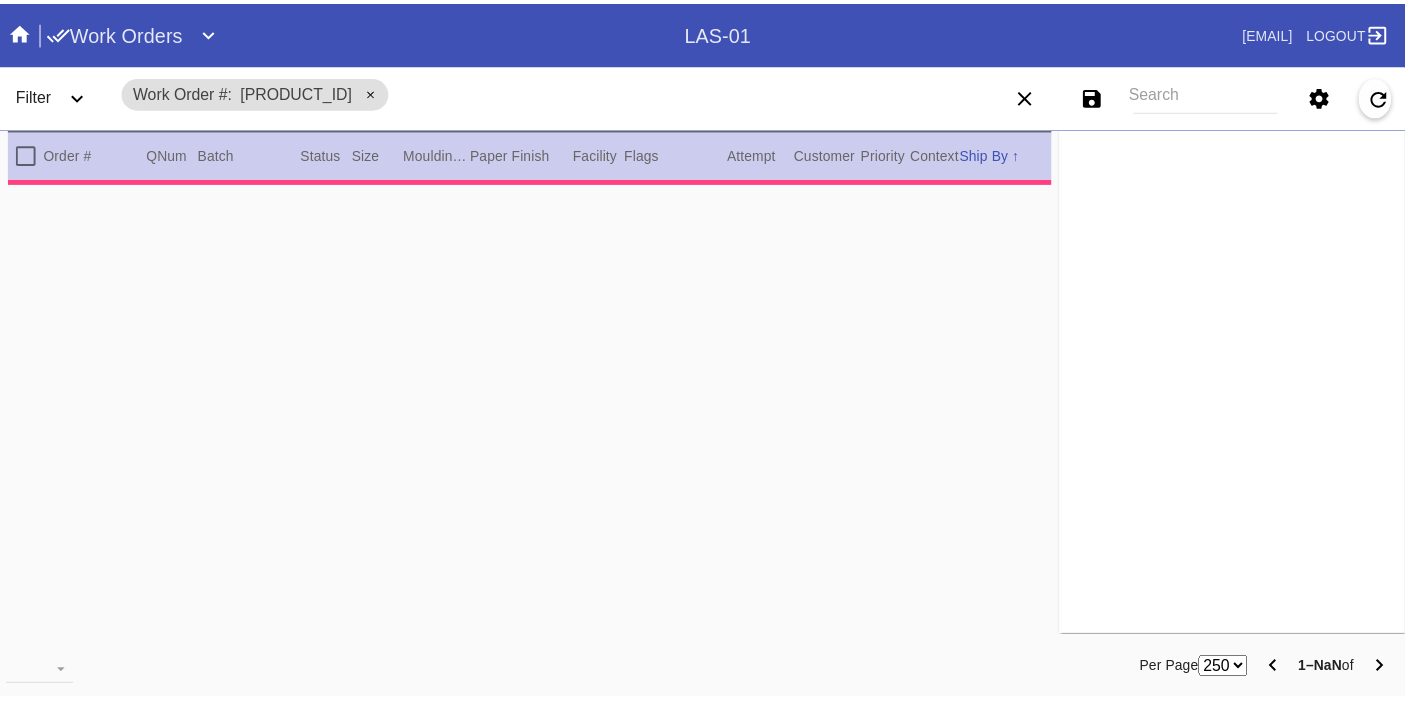 scroll, scrollTop: 0, scrollLeft: 0, axis: both 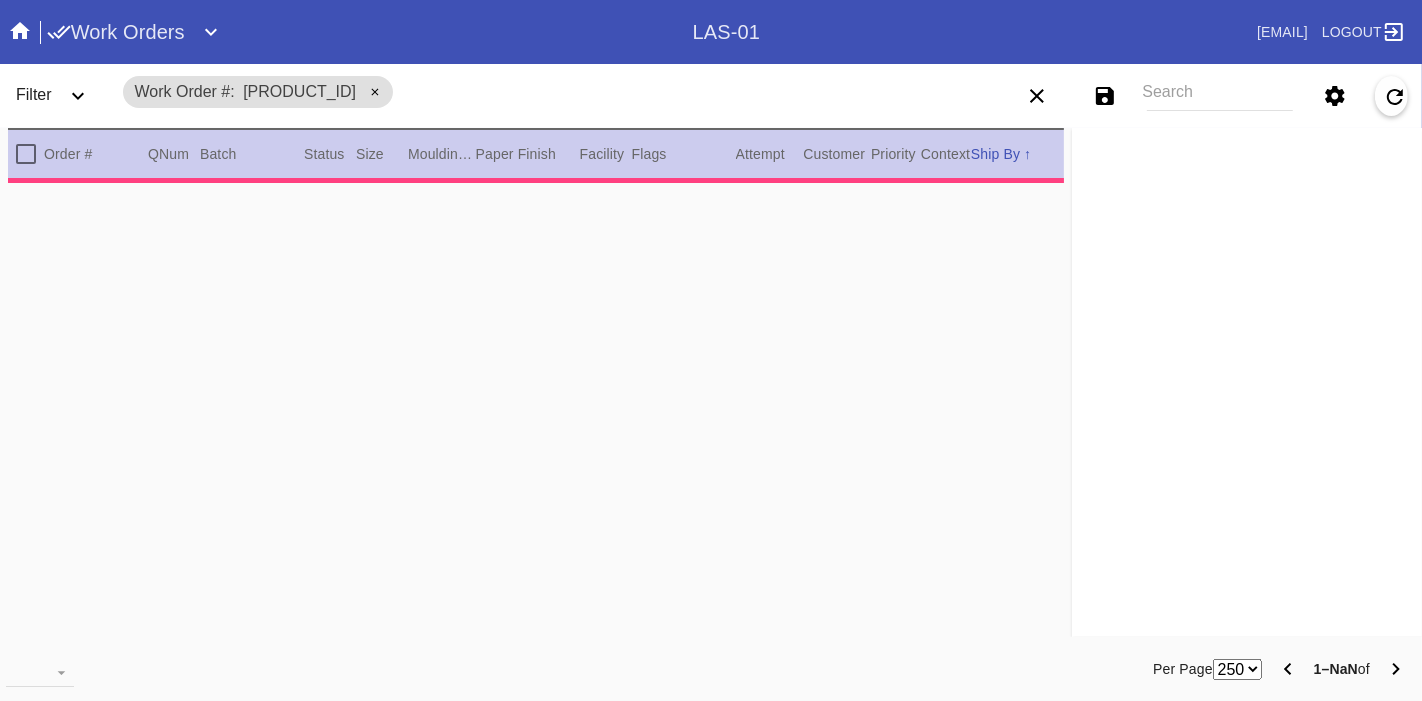 click 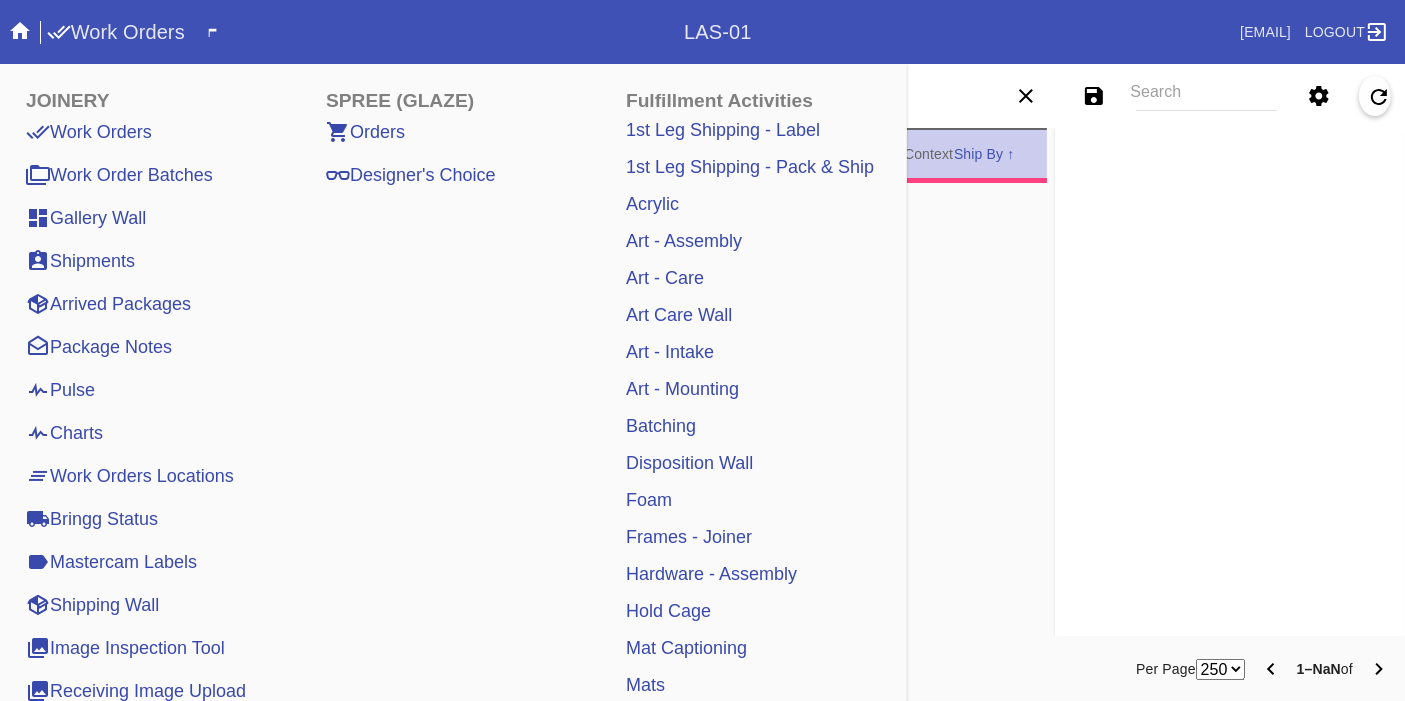 type on "3.0" 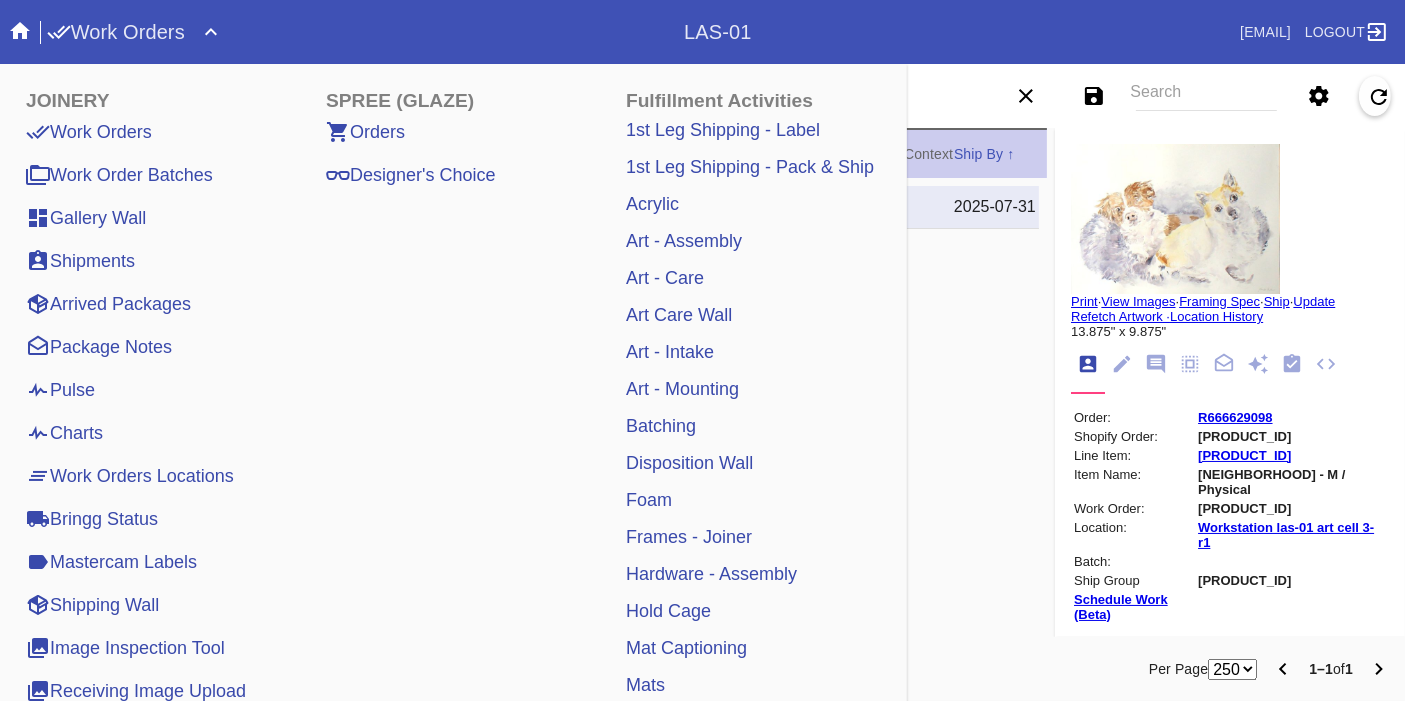 click on "Pulse" at bounding box center (60, 390) 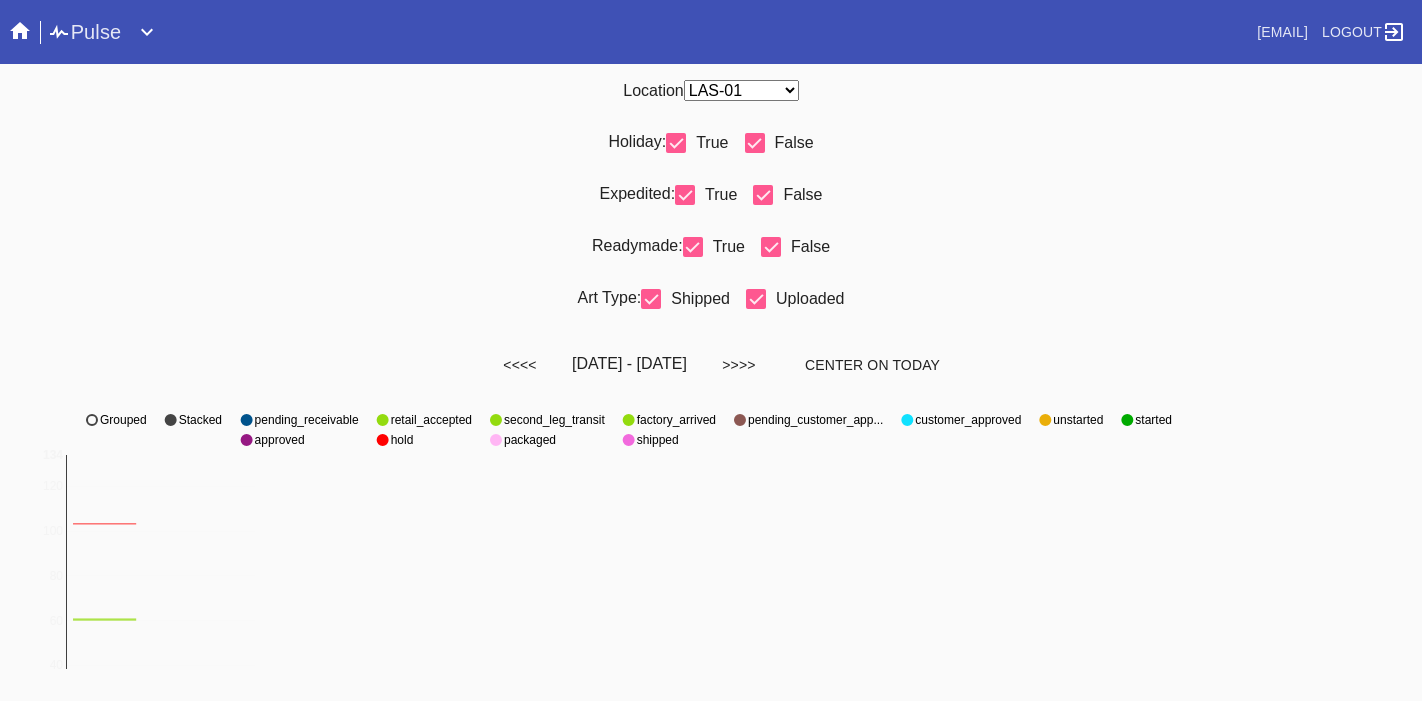scroll, scrollTop: 0, scrollLeft: 0, axis: both 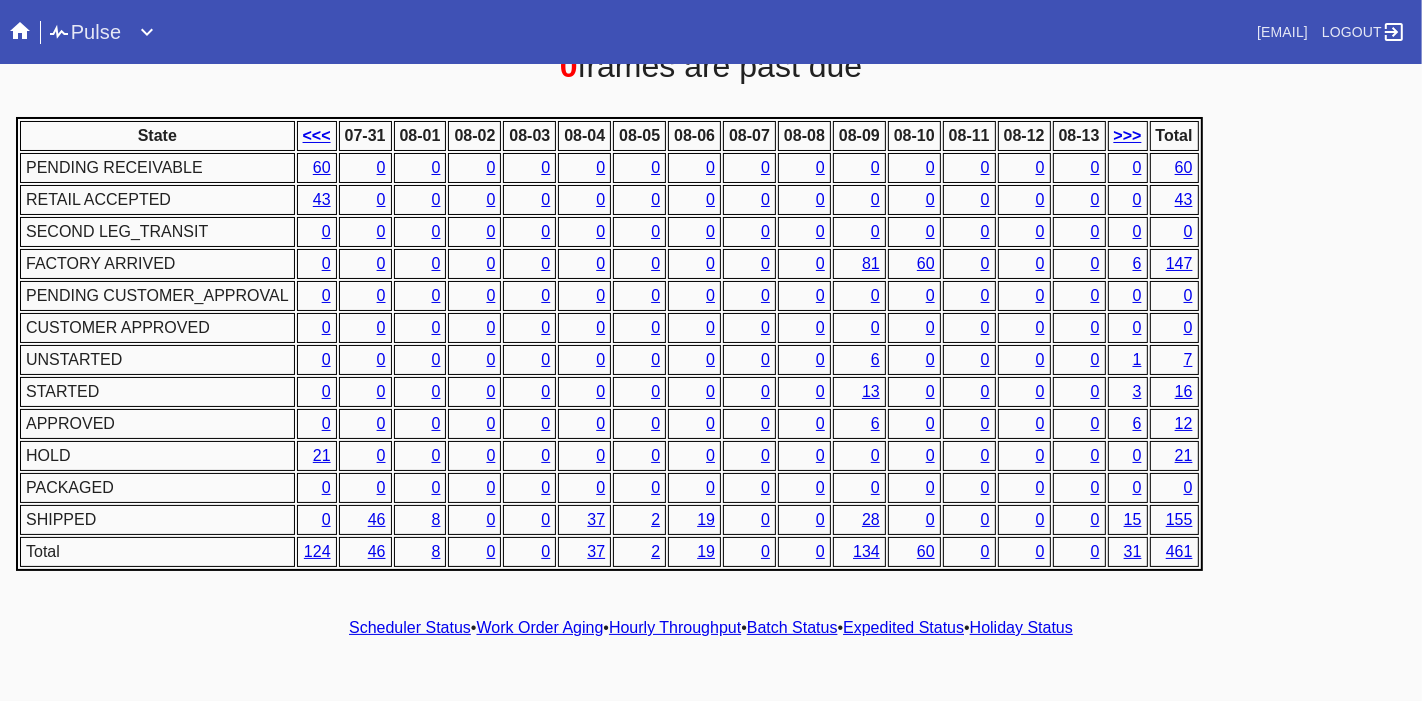 click on "Hourly Throughput" at bounding box center [675, 627] 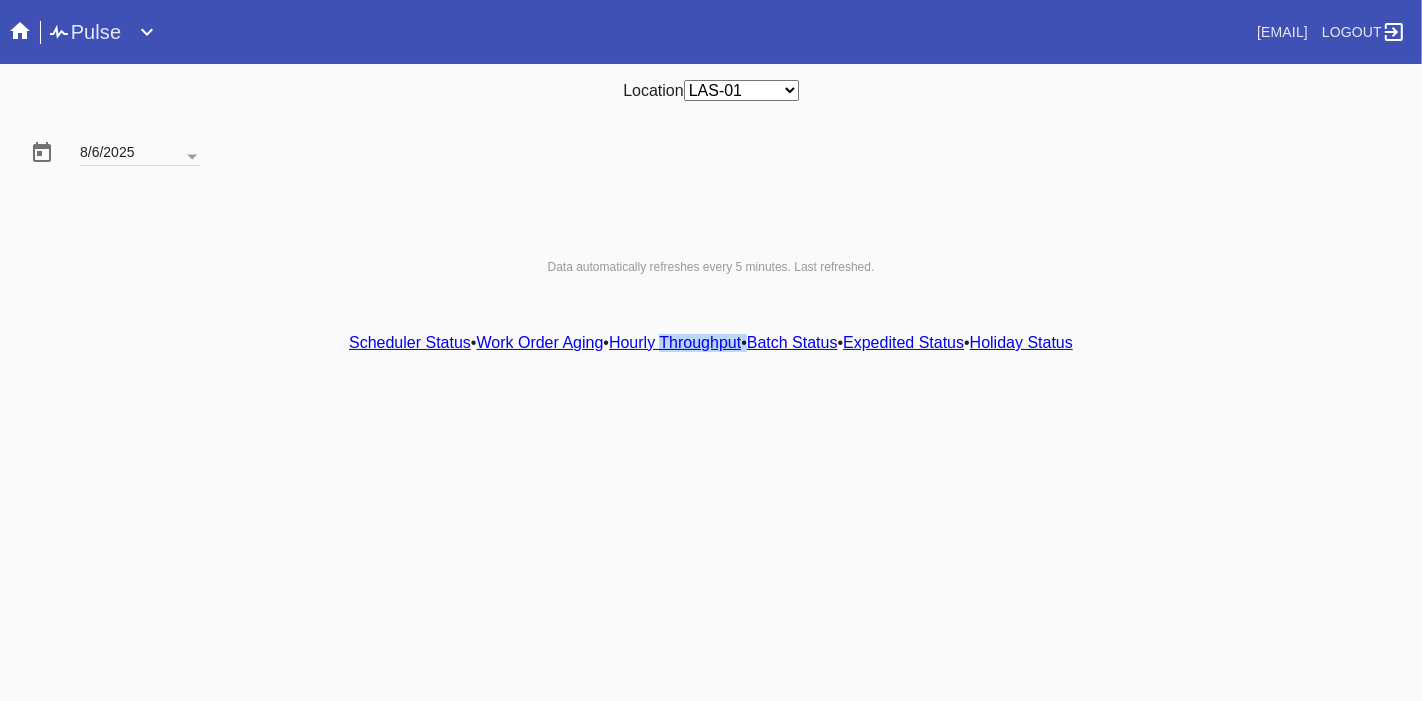 scroll, scrollTop: 0, scrollLeft: 0, axis: both 